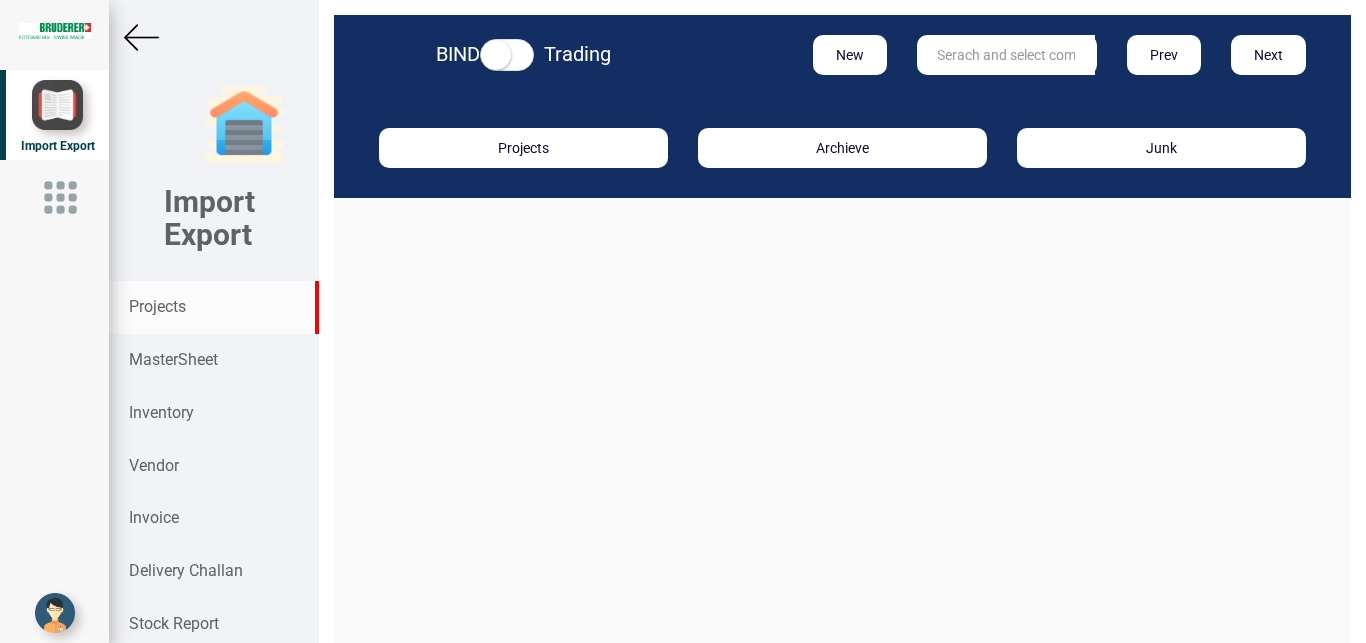 scroll, scrollTop: 0, scrollLeft: 0, axis: both 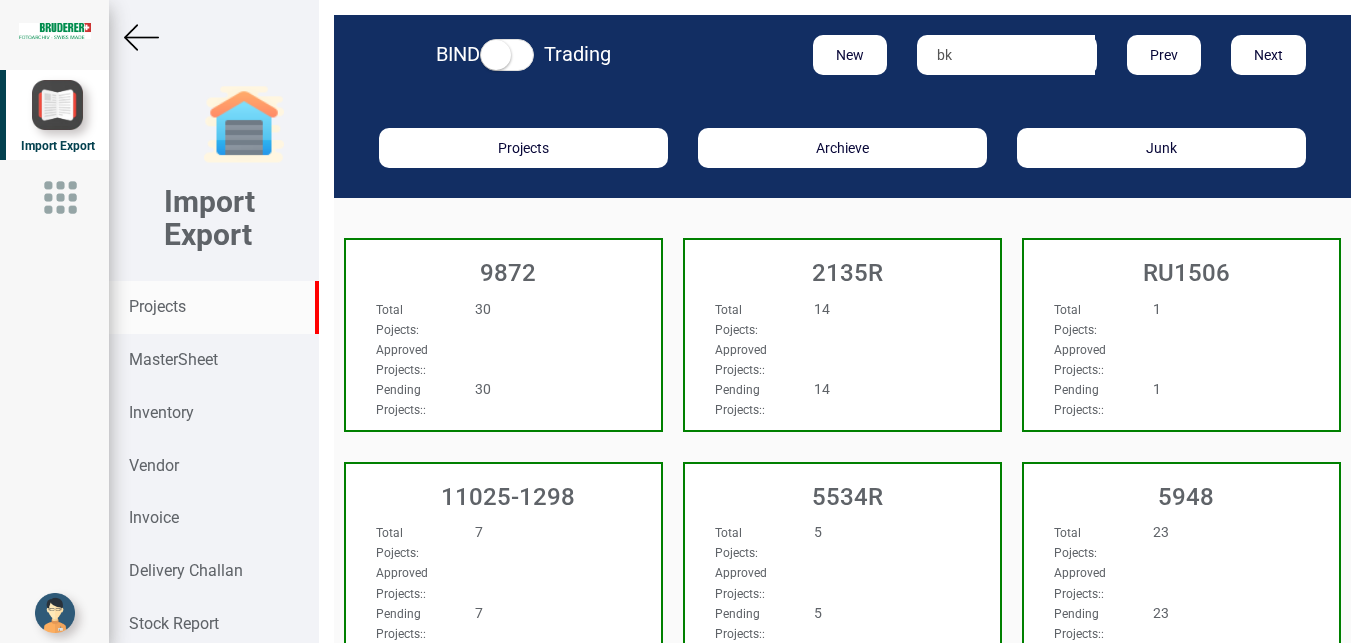 type on "b" 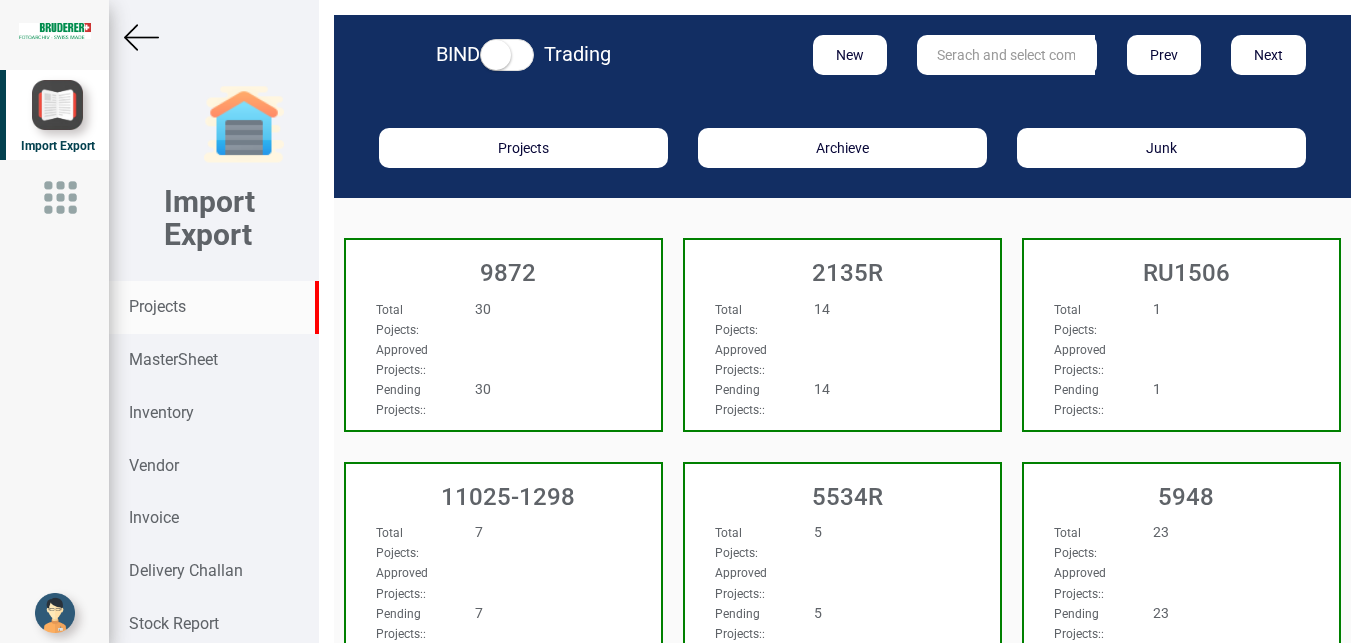 click on "Projects" at bounding box center (157, 306) 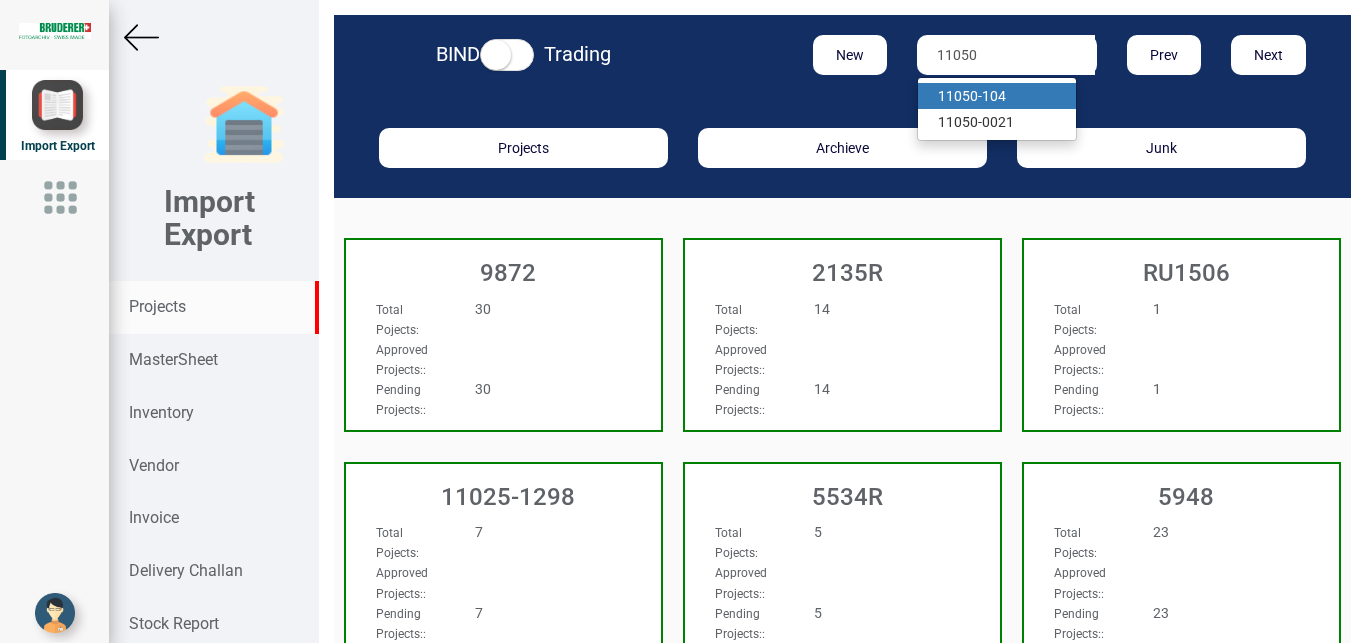 click on "11050 -104" at bounding box center [997, 96] 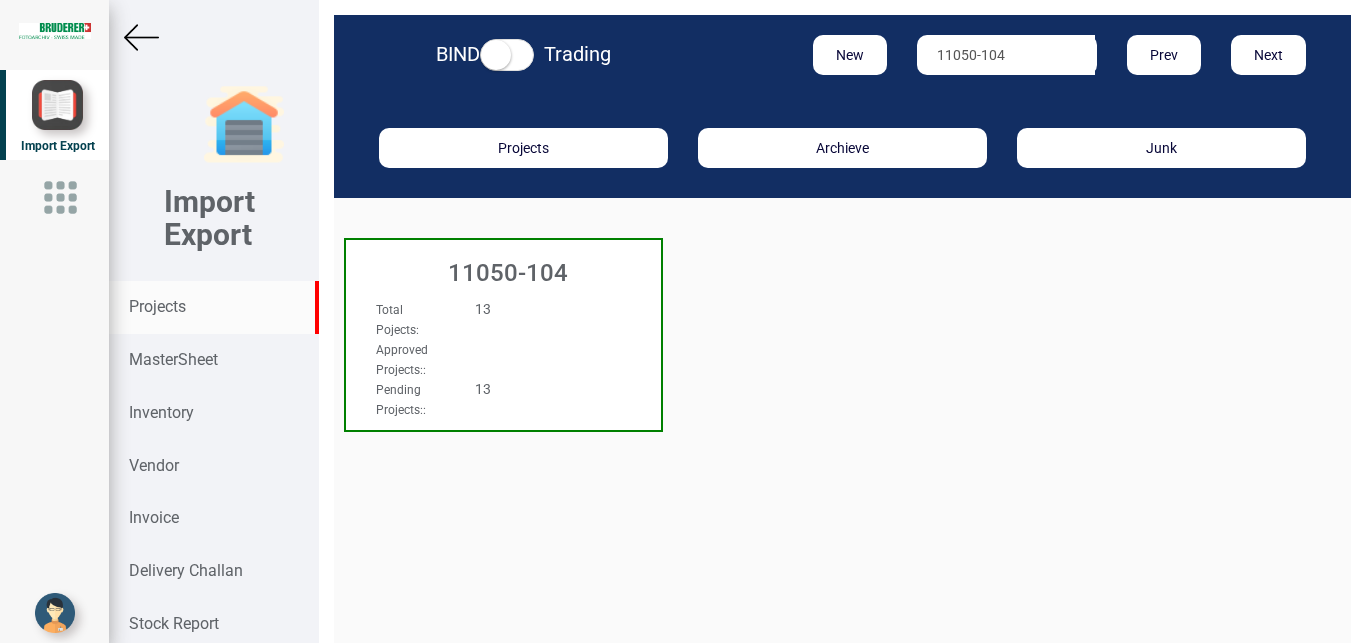 click on "11050-104" at bounding box center [503, 268] 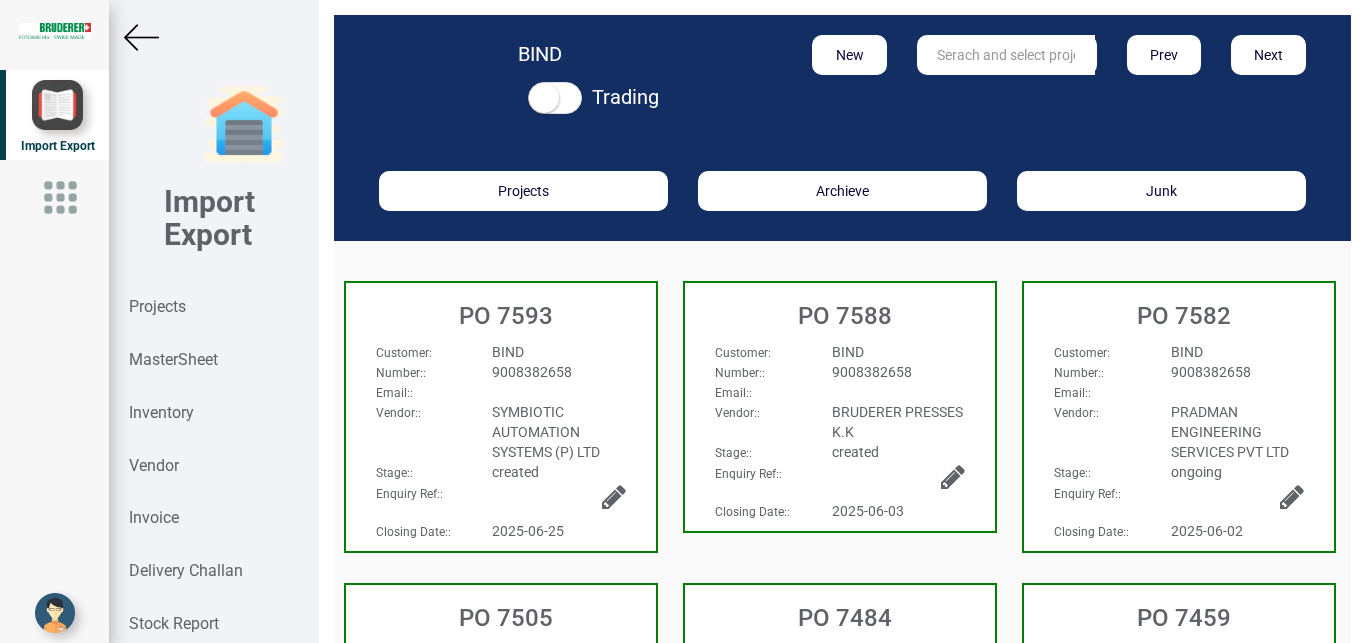 click on "Customer  :
BIND
Number:  :
[PHONE]
Email:  :
Vendor:  :
BRUDERER PRESSES K.K
Stage:  :
created
: :" at bounding box center (840, 360) 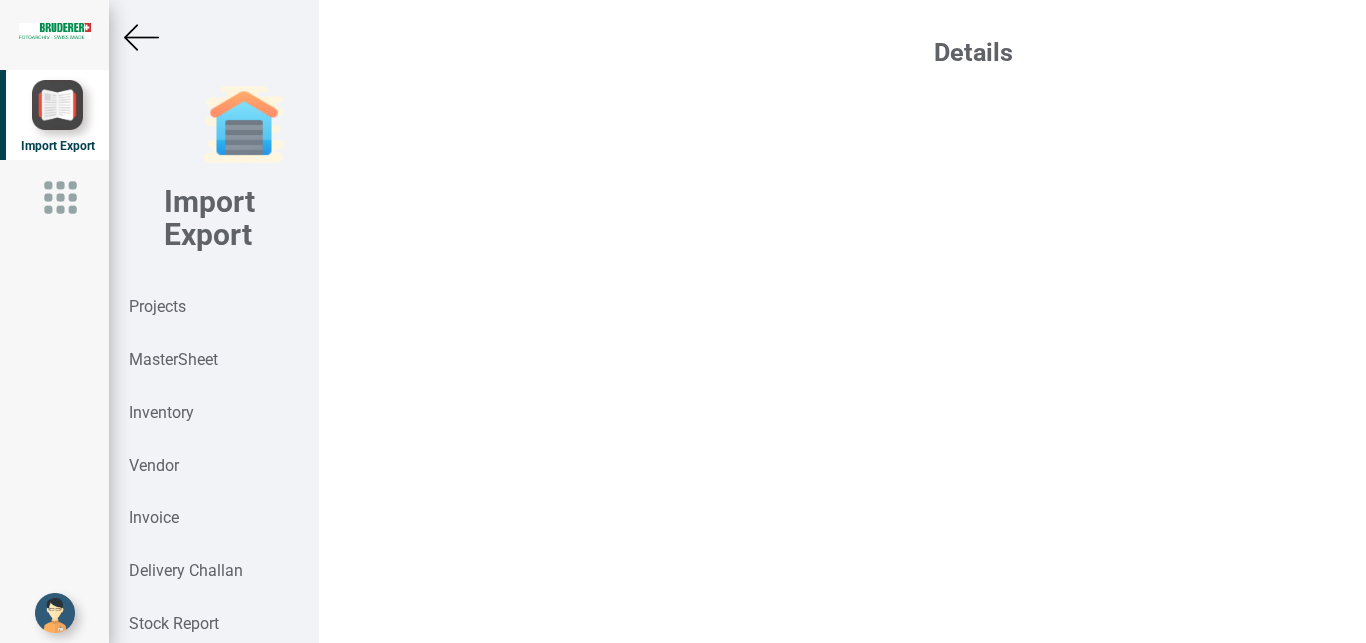 select on "JPY" 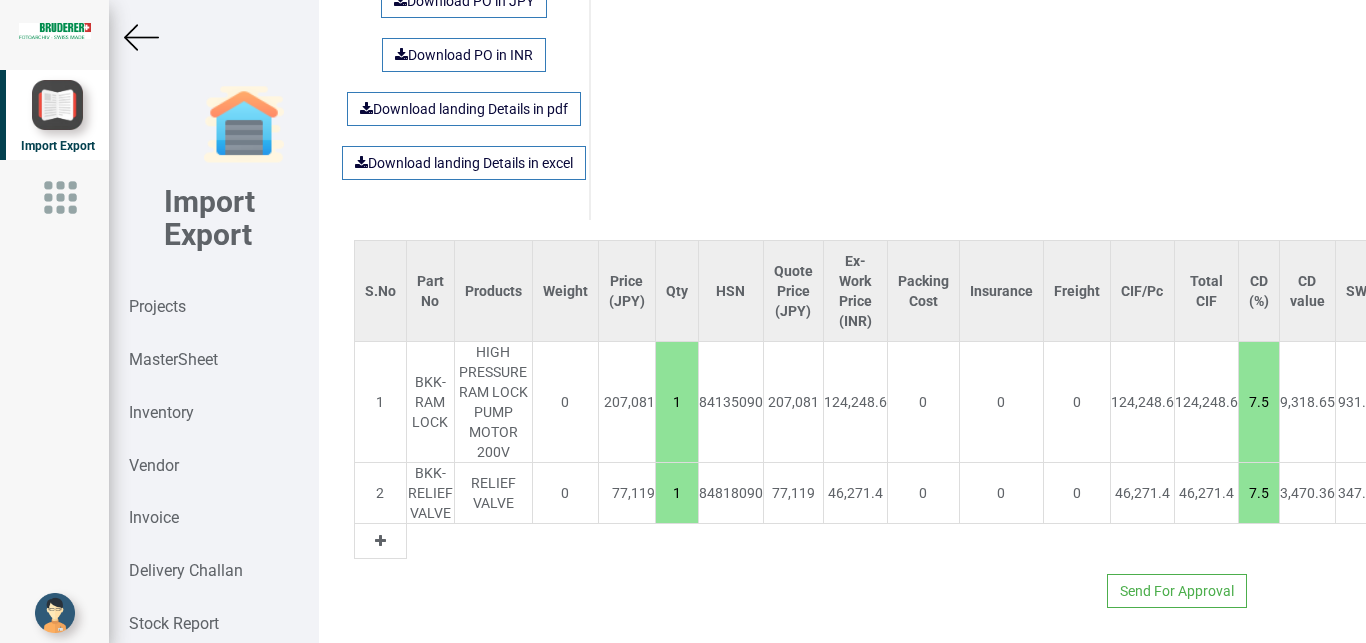 scroll, scrollTop: 1442, scrollLeft: 0, axis: vertical 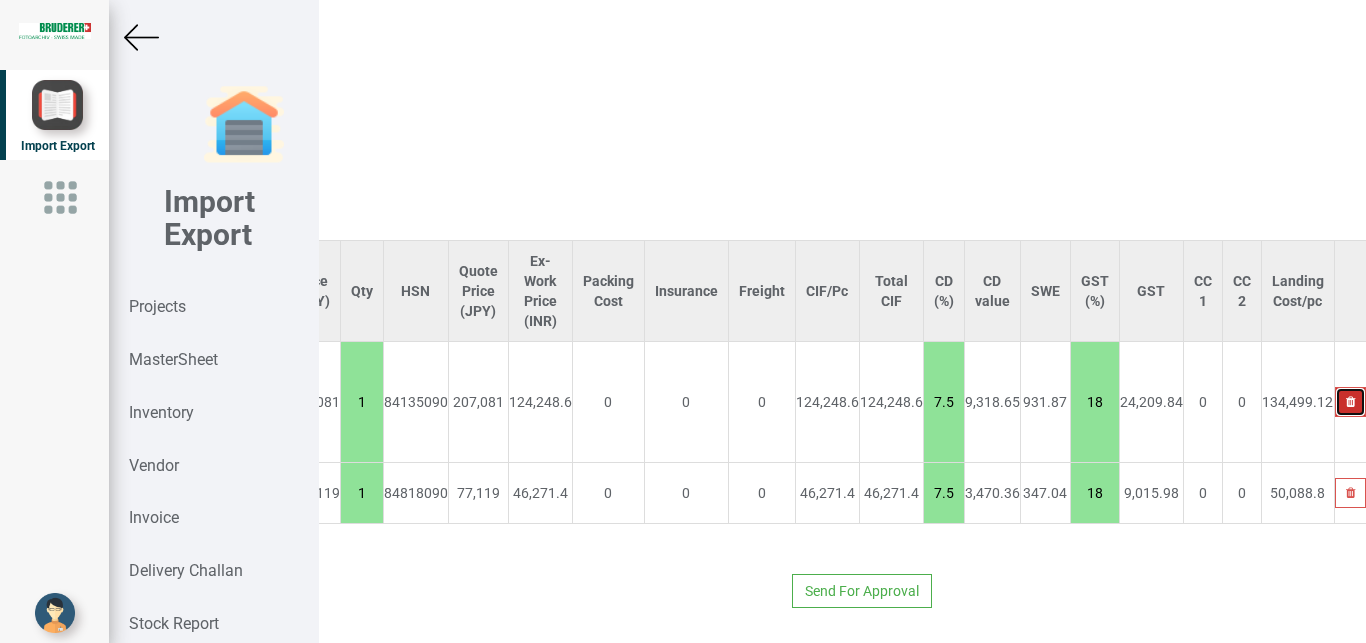 click at bounding box center [1350, 402] 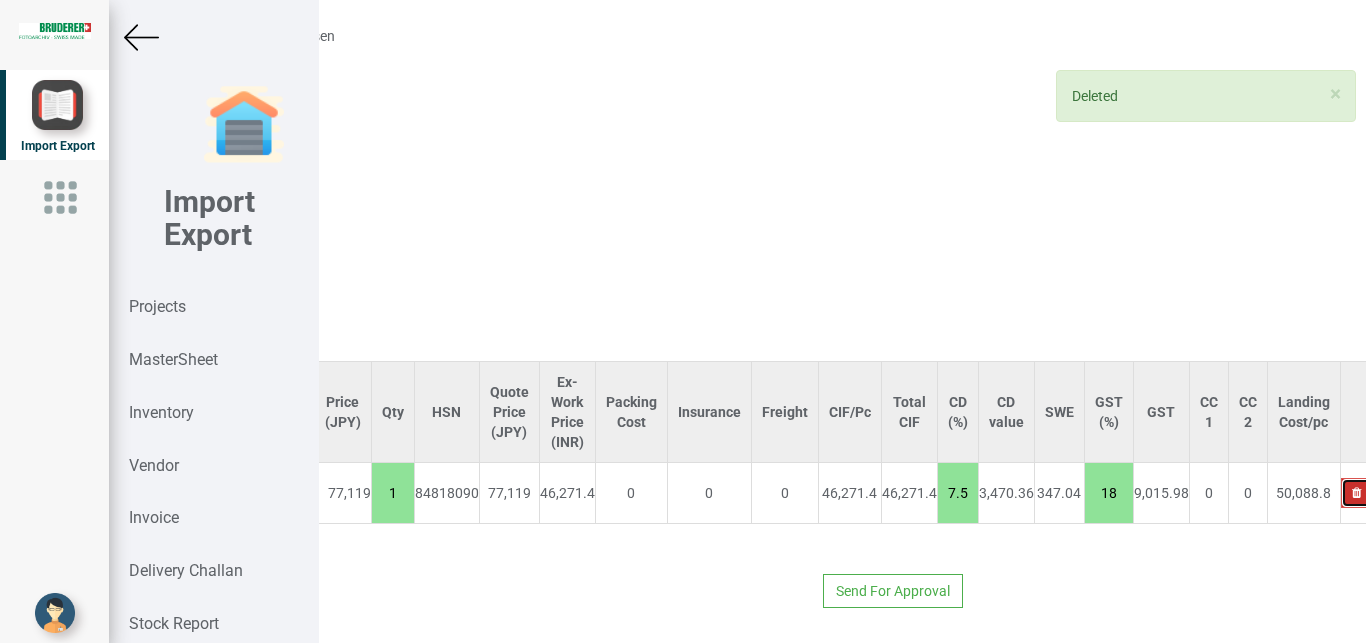 click at bounding box center [1356, 493] 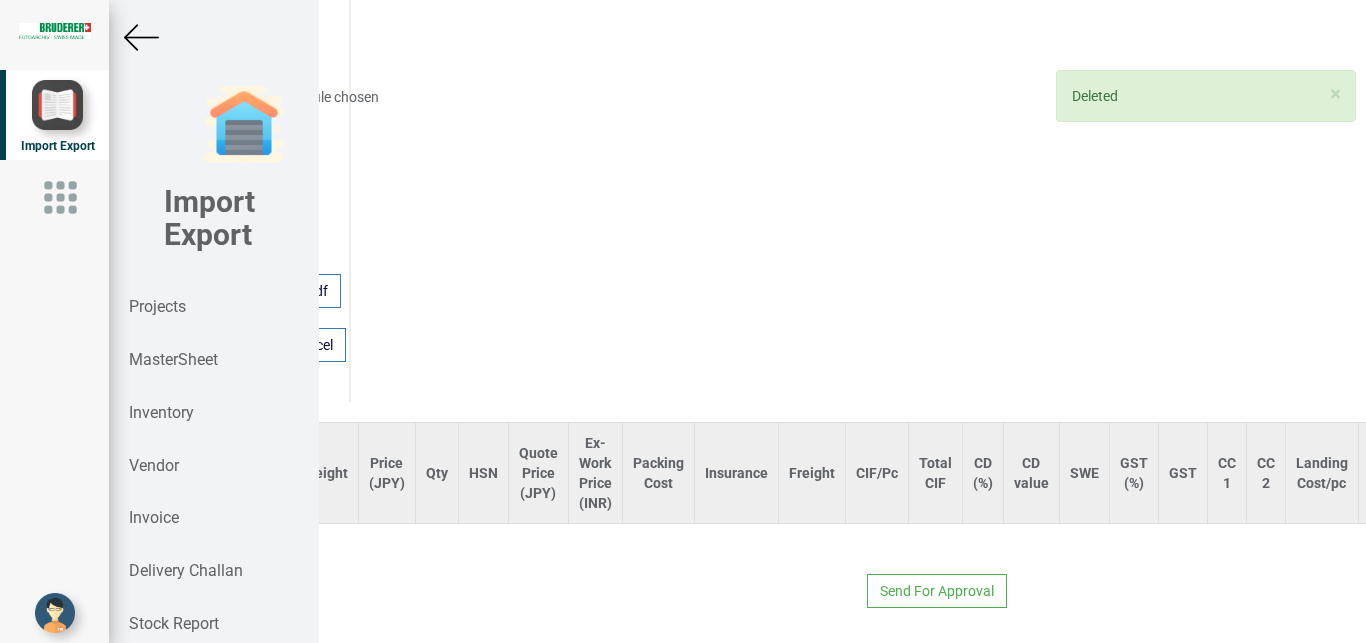 scroll, scrollTop: 1260, scrollLeft: 0, axis: vertical 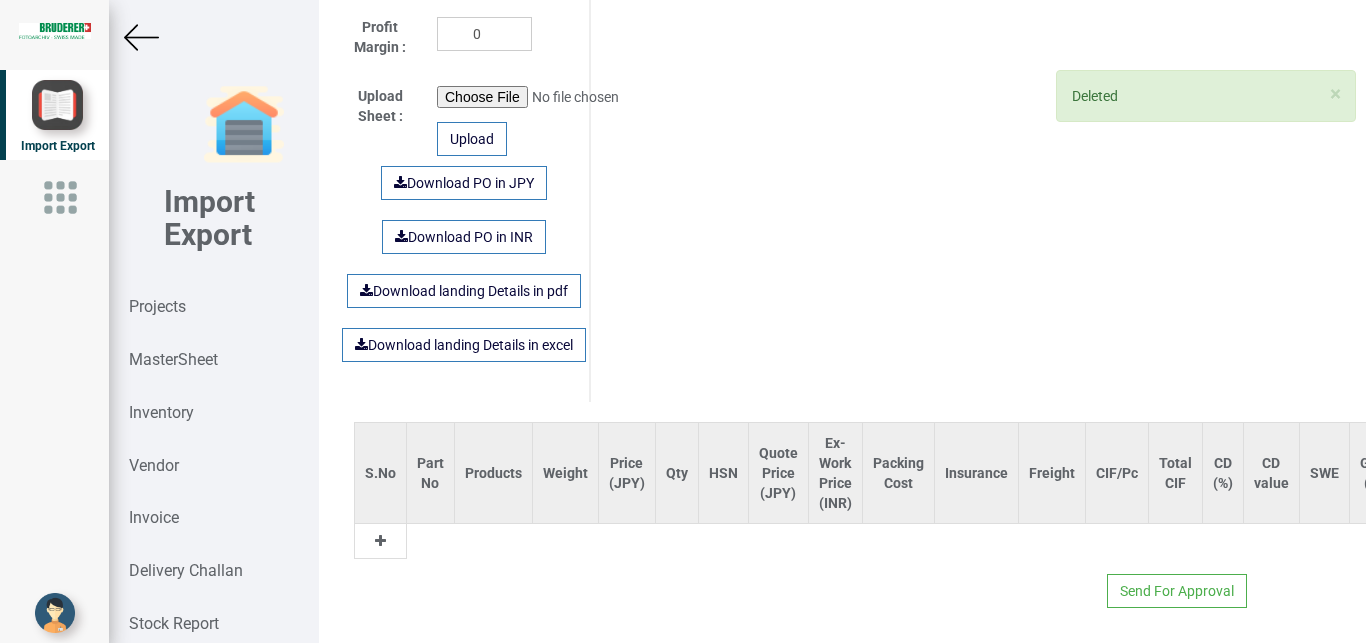click at bounding box center [380, 541] 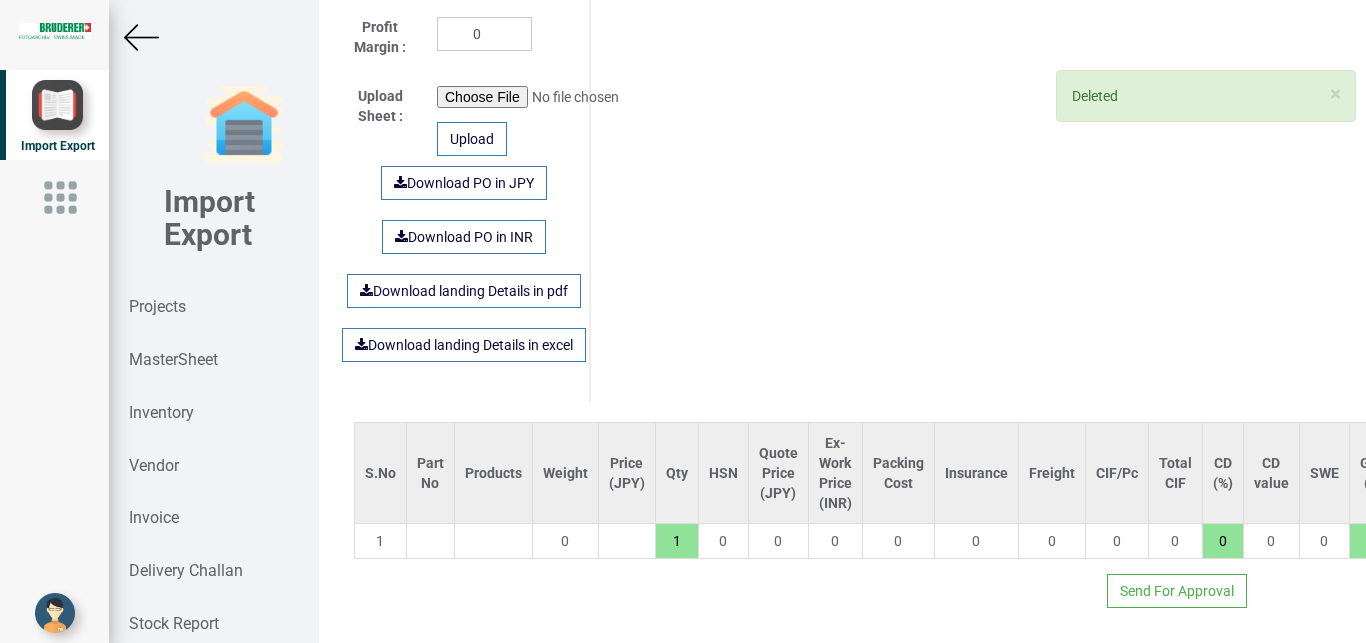 click at bounding box center (430, 541) 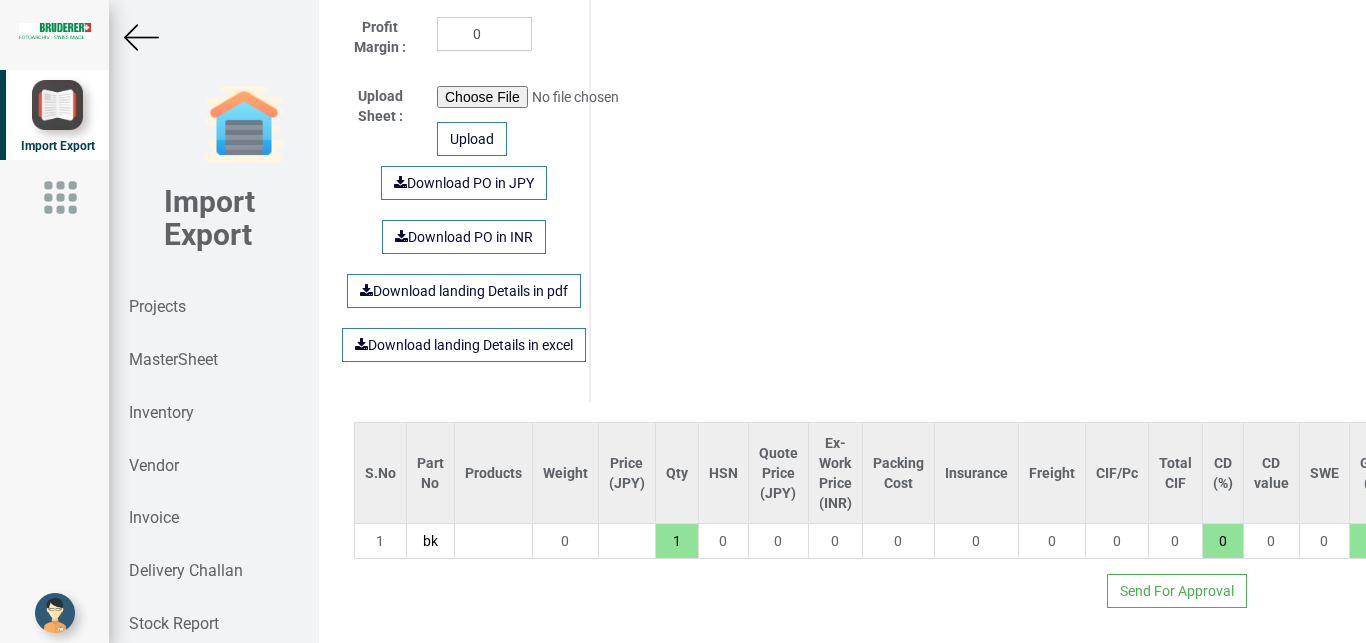 type on "b" 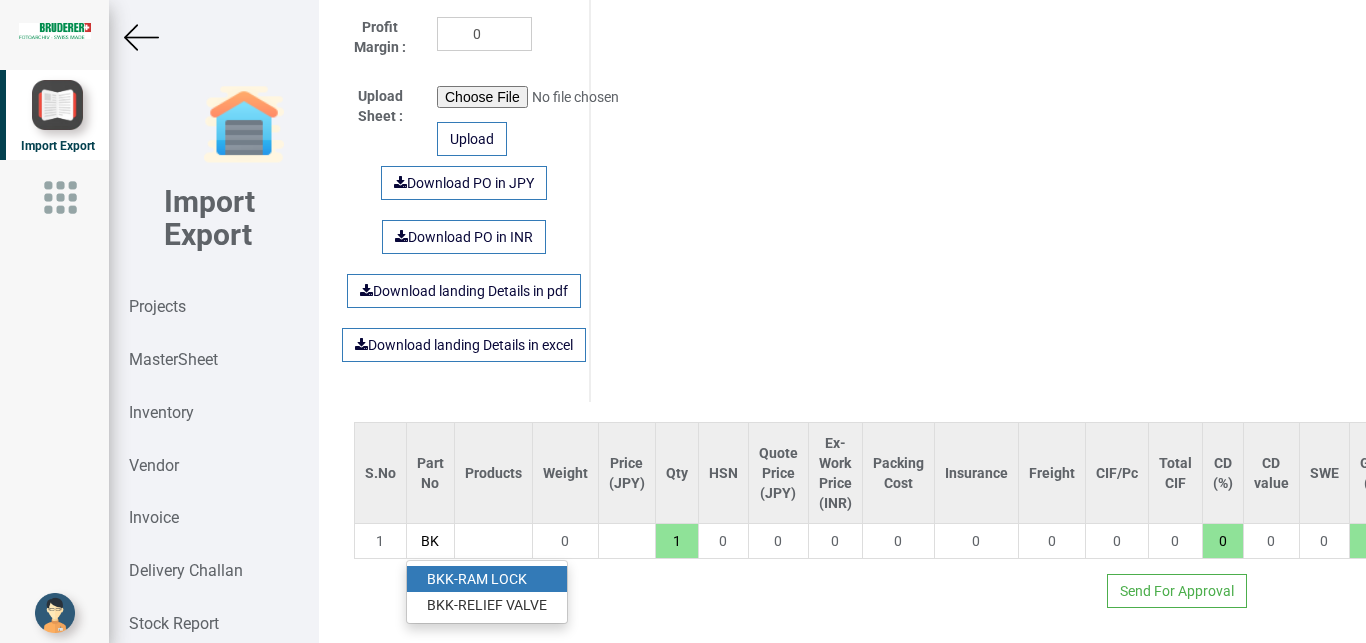 type on "BK" 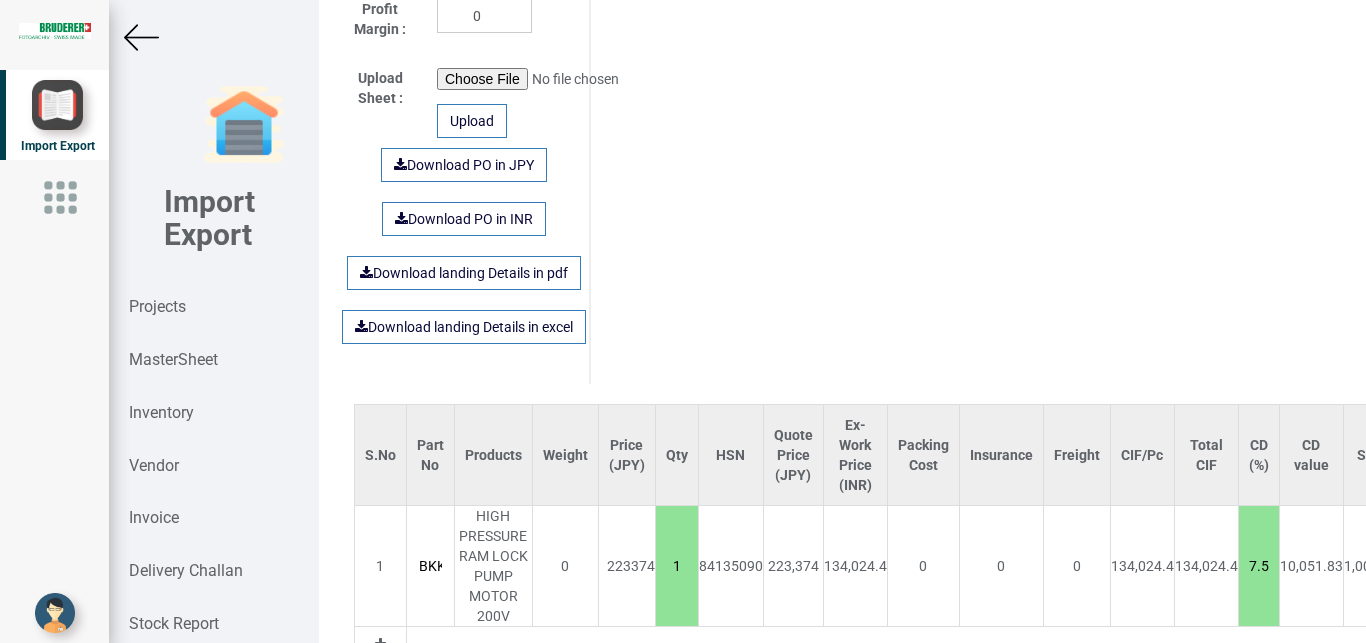 scroll, scrollTop: 0, scrollLeft: 75, axis: horizontal 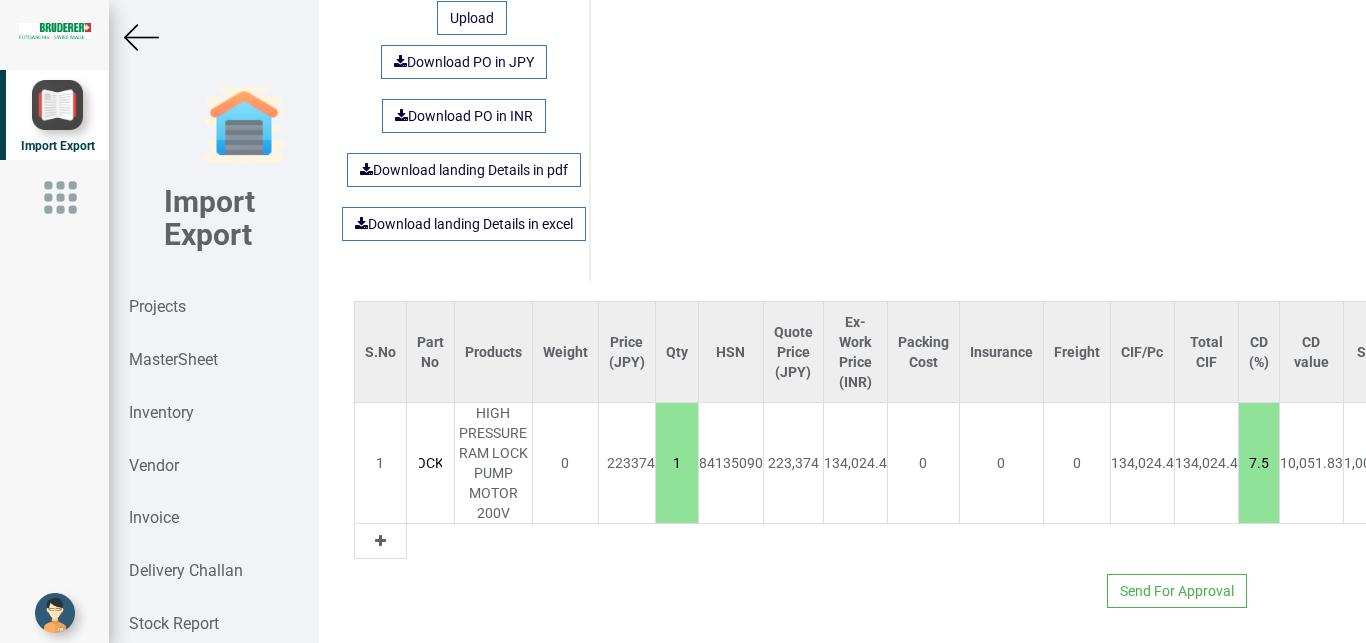 click at bounding box center (380, 541) 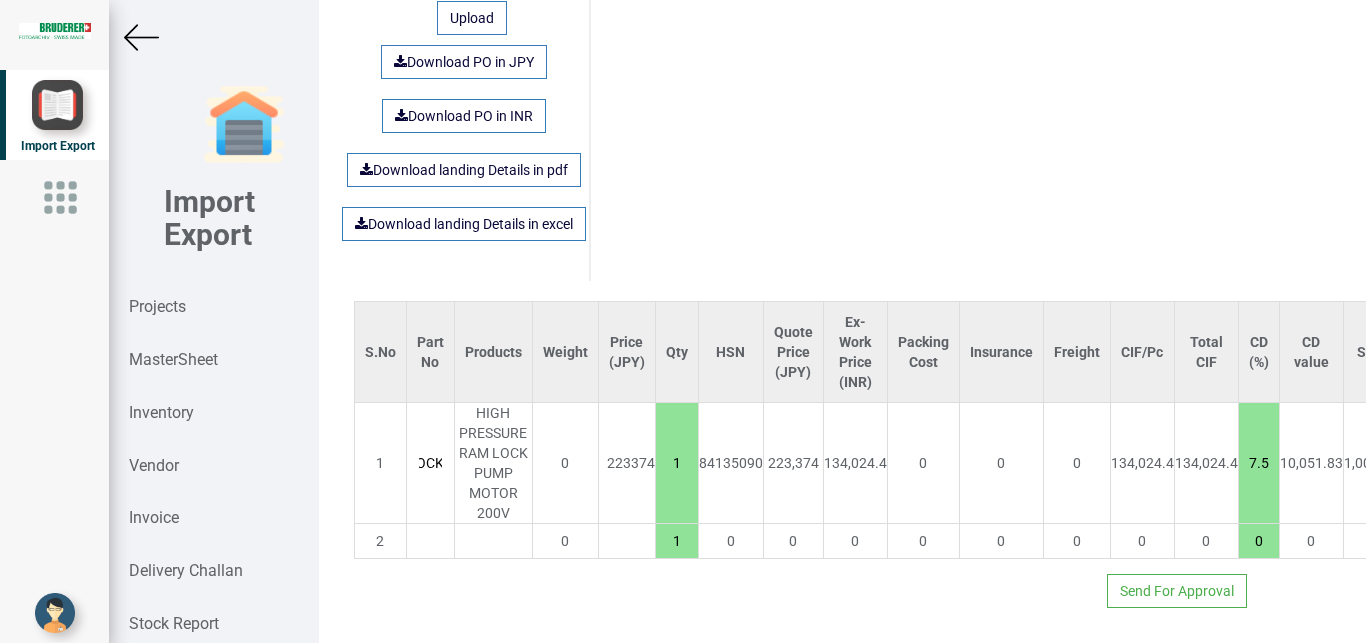 click at bounding box center (430, 541) 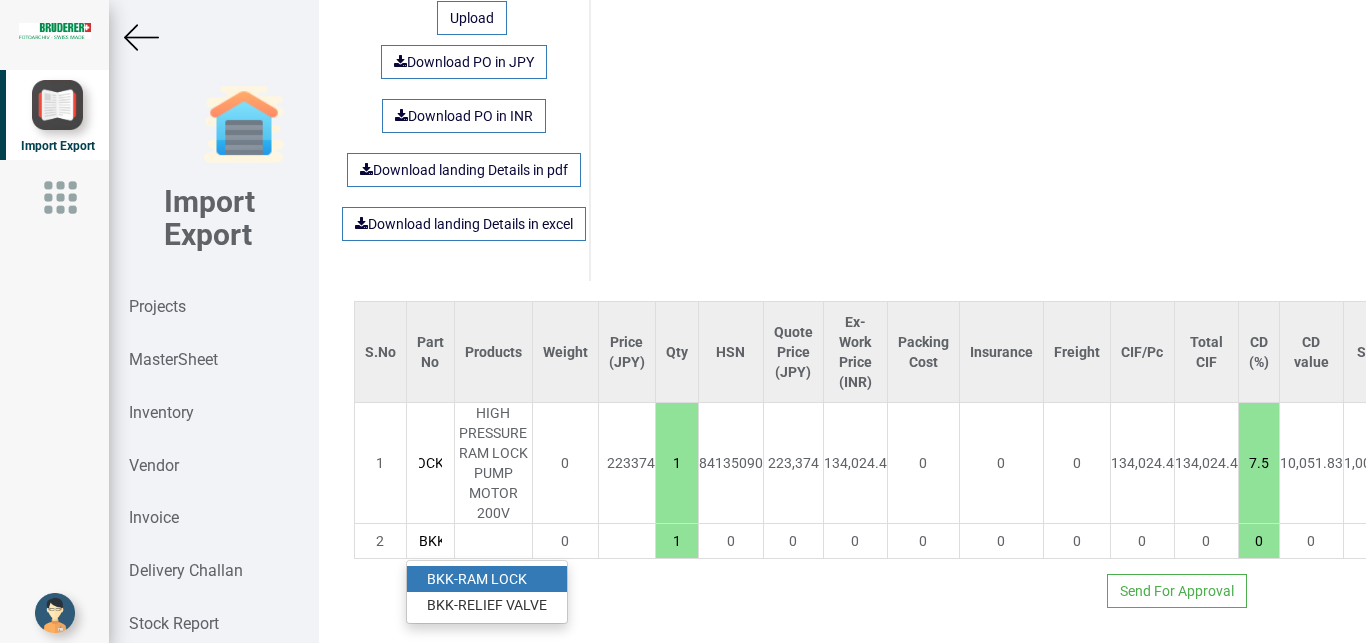 scroll, scrollTop: 0, scrollLeft: 3, axis: horizontal 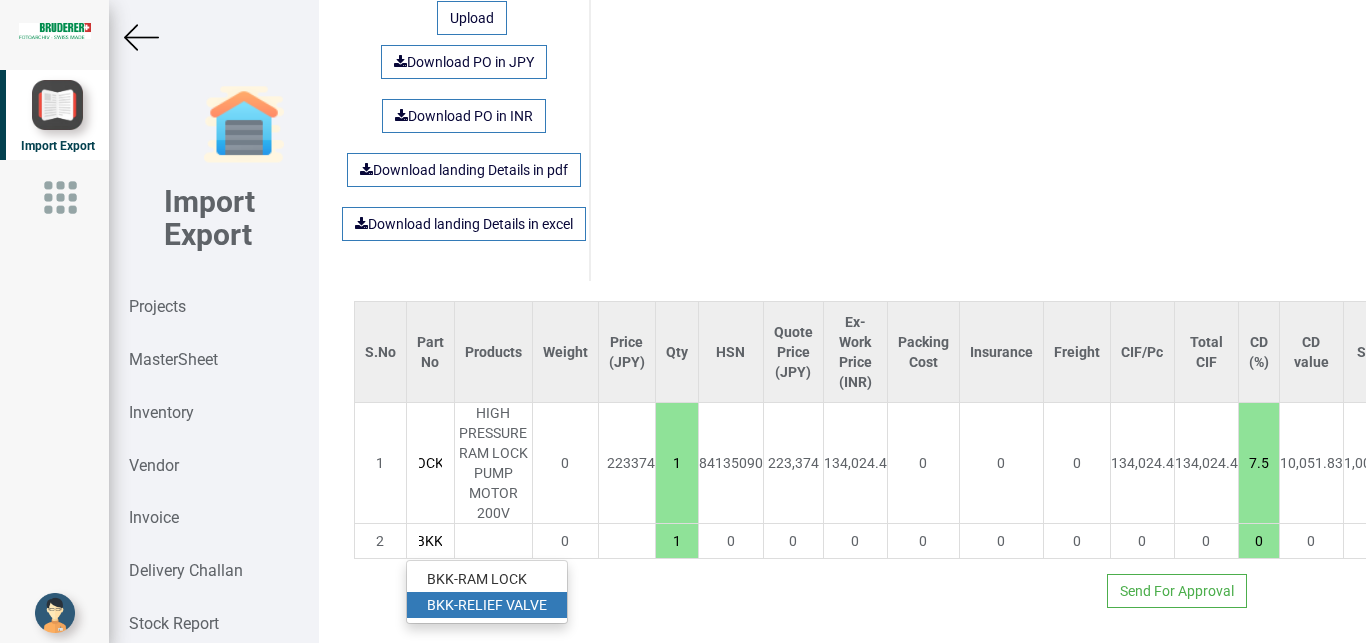 type on "BKK" 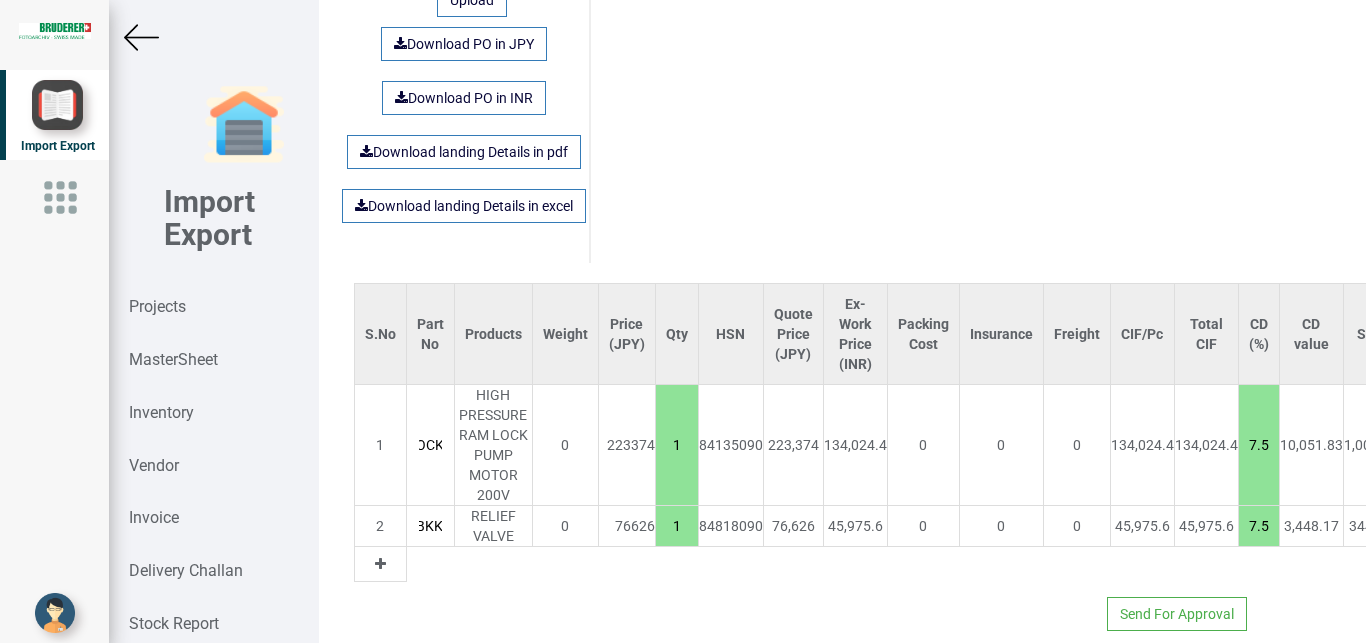 scroll, scrollTop: 0, scrollLeft: 95, axis: horizontal 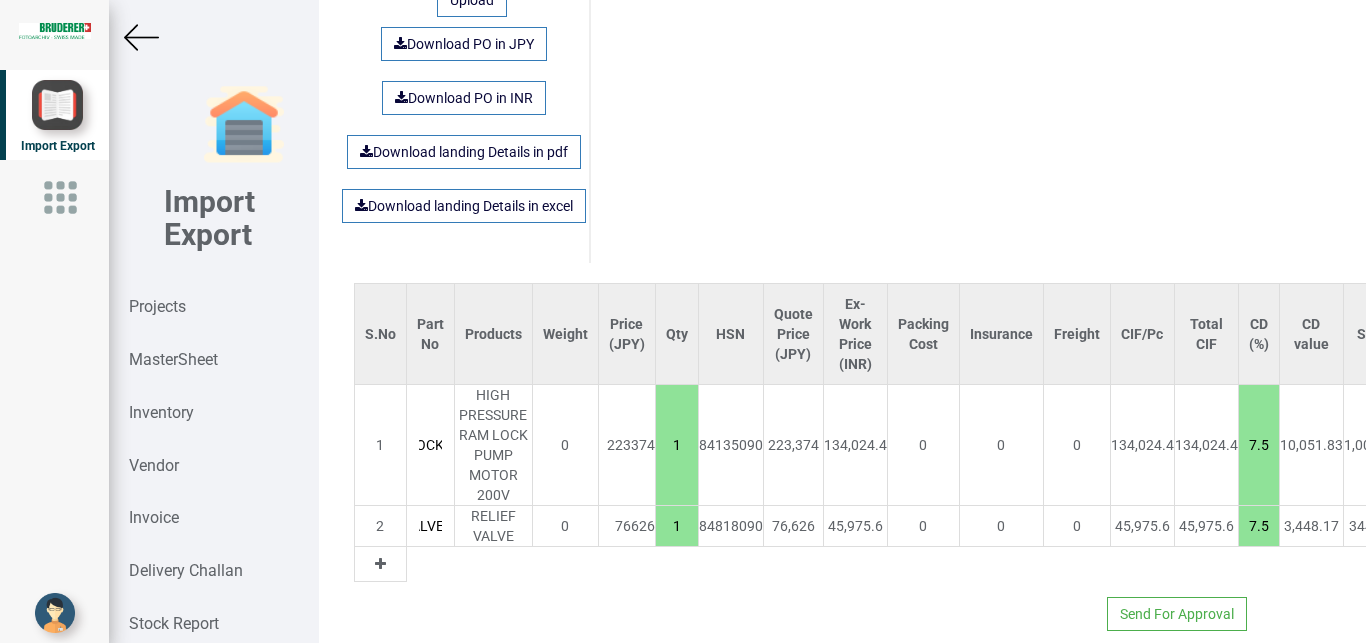 click at bounding box center (141, 37) 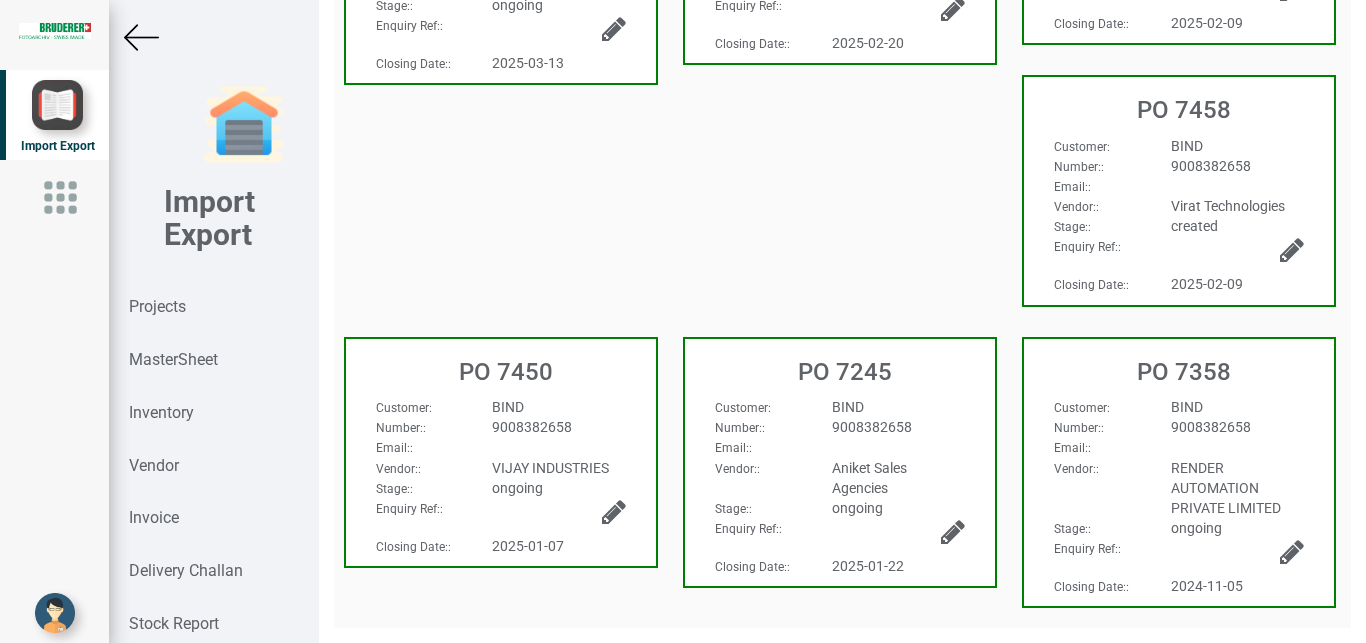 scroll, scrollTop: 766, scrollLeft: 0, axis: vertical 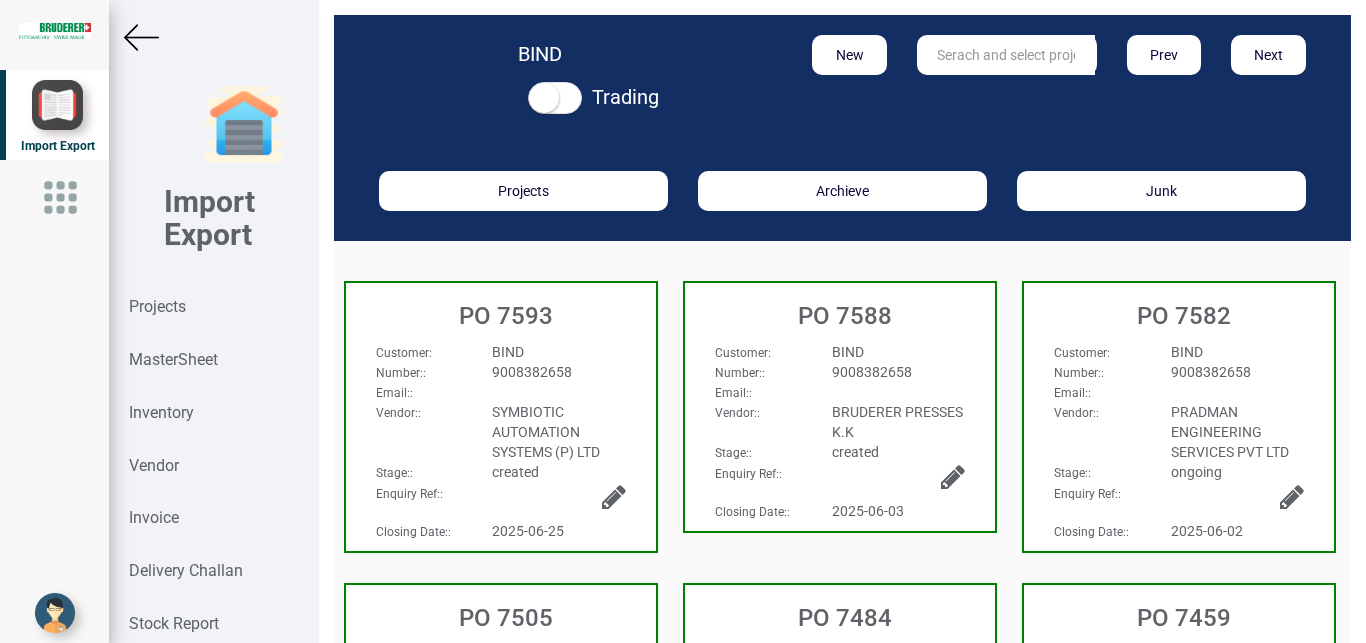 click at bounding box center [141, 37] 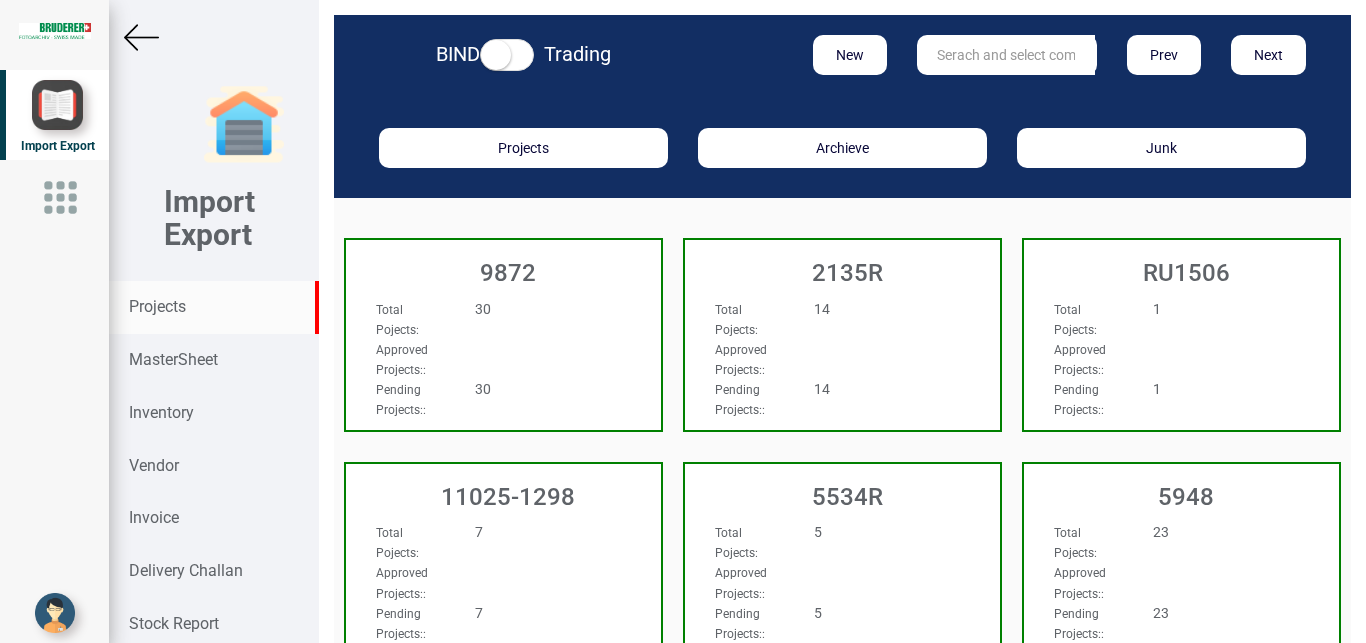 click at bounding box center (1006, 55) 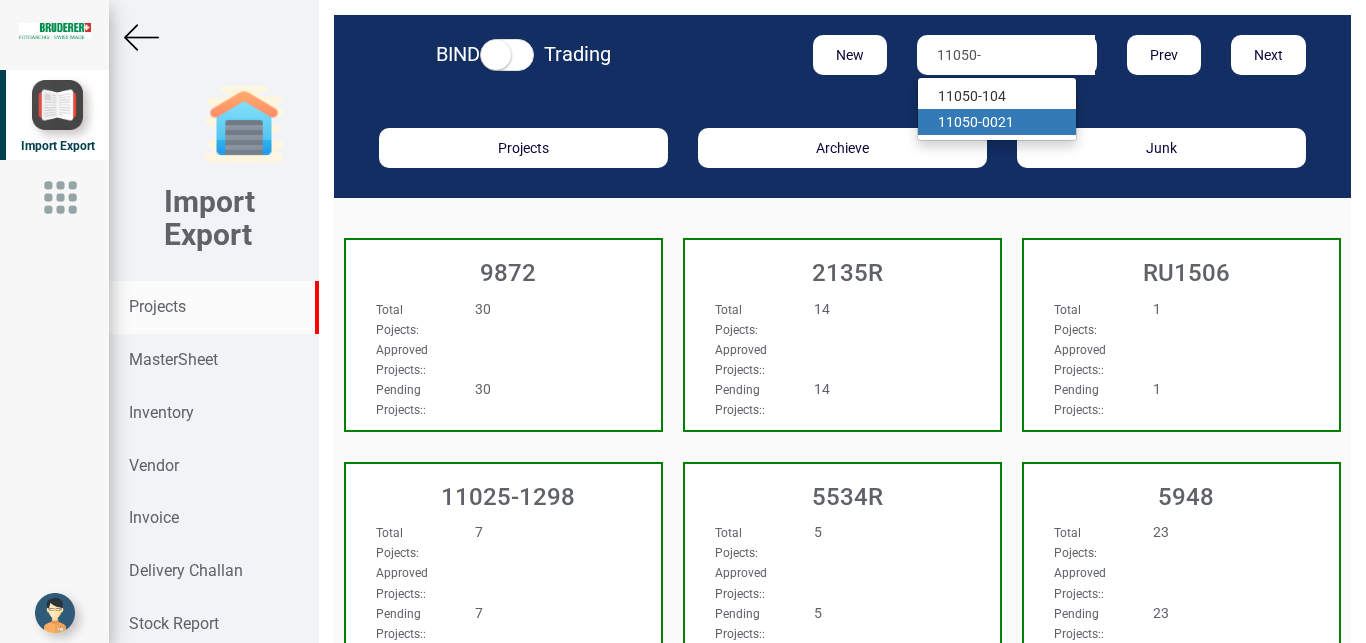 click on "11050- 0021" at bounding box center [997, 122] 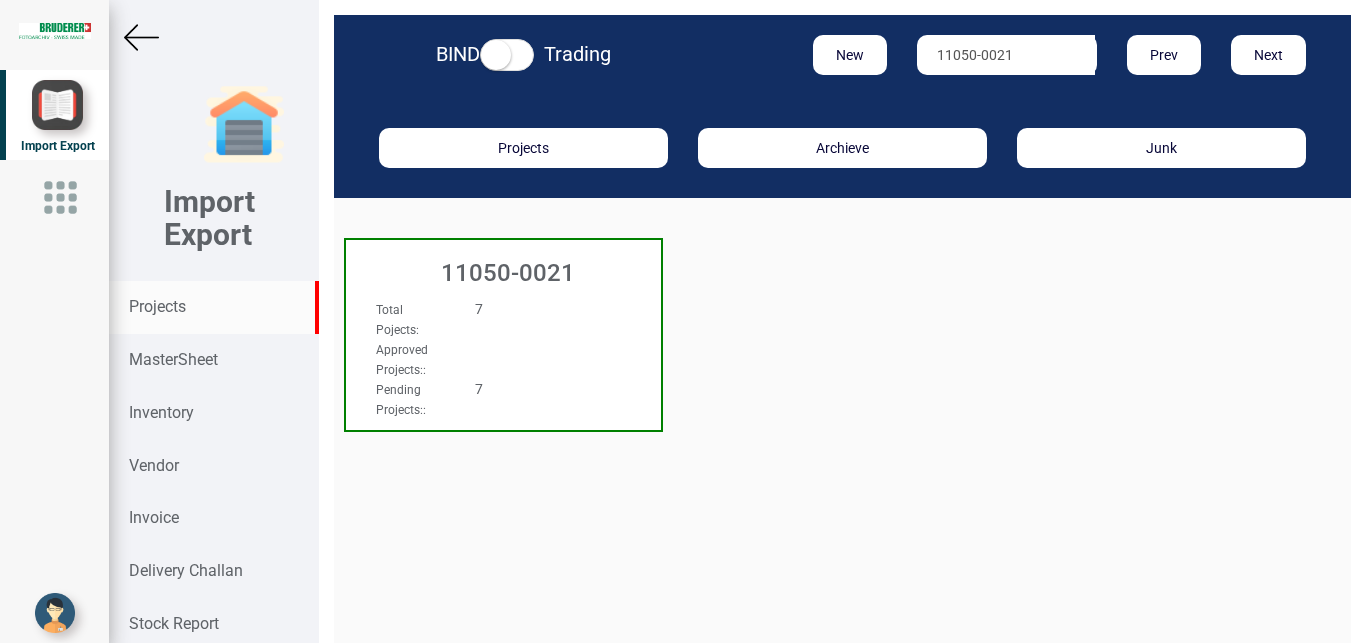click on "Total Pojects  :
7" at bounding box center (480, 319) 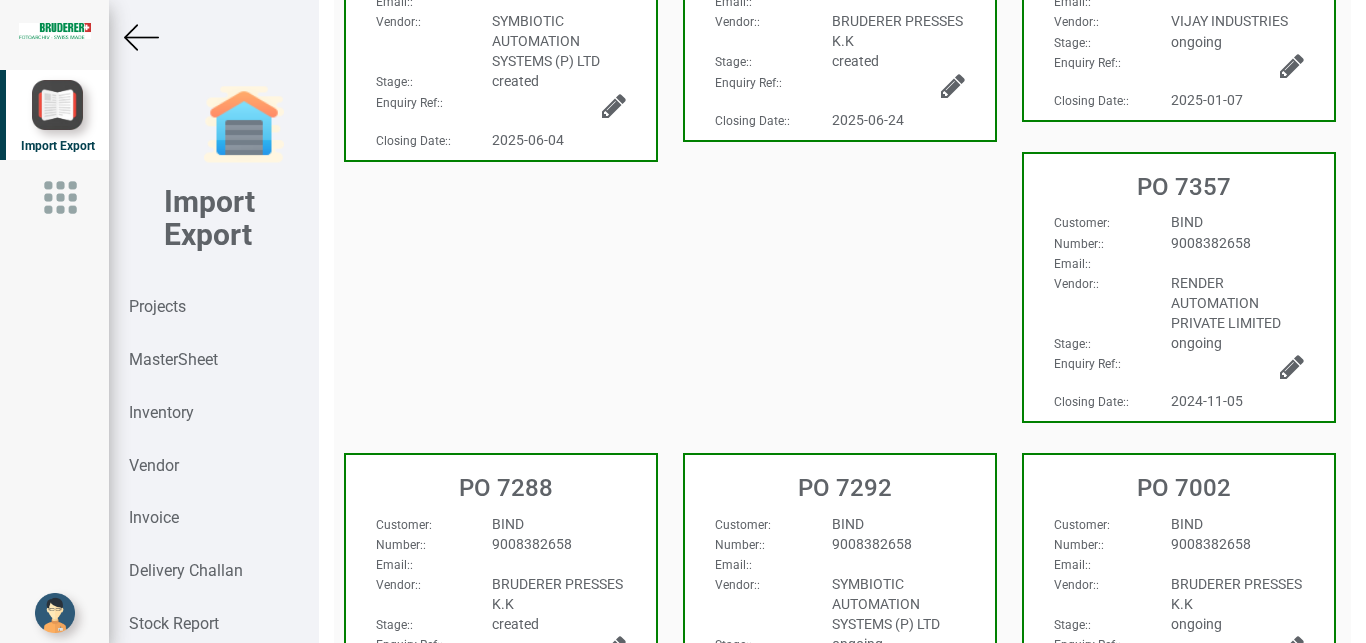 scroll, scrollTop: 393, scrollLeft: 0, axis: vertical 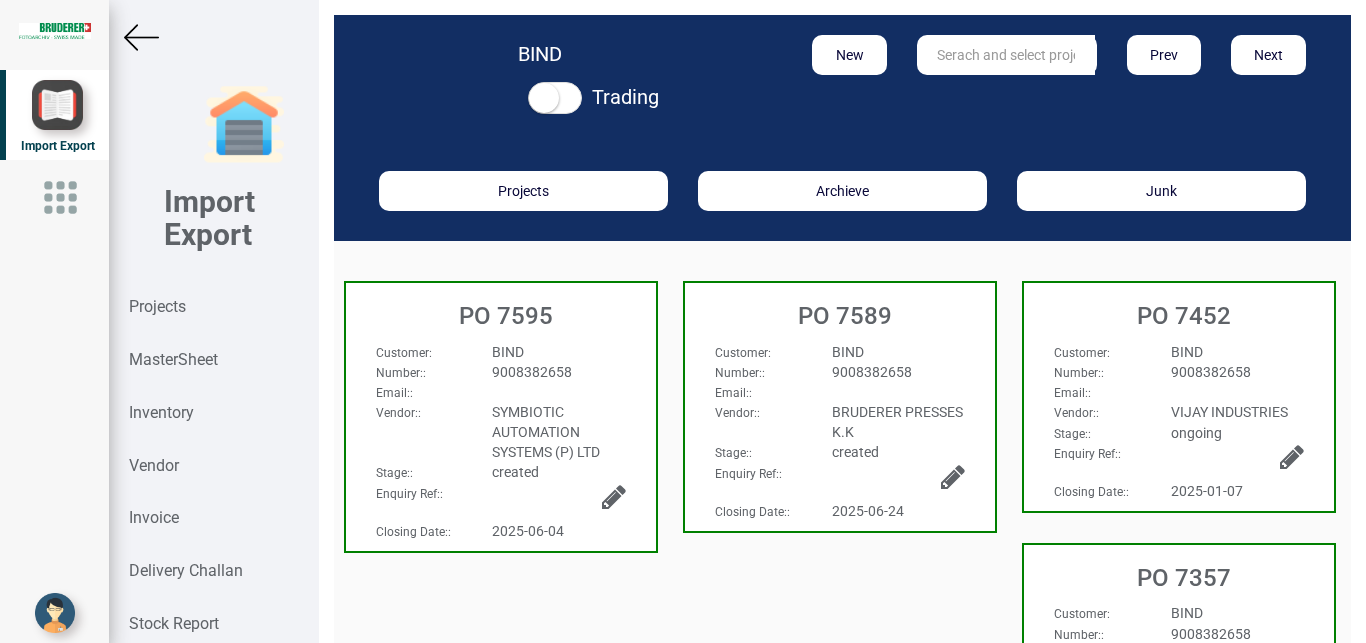 click on "9008382658" at bounding box center [898, 372] 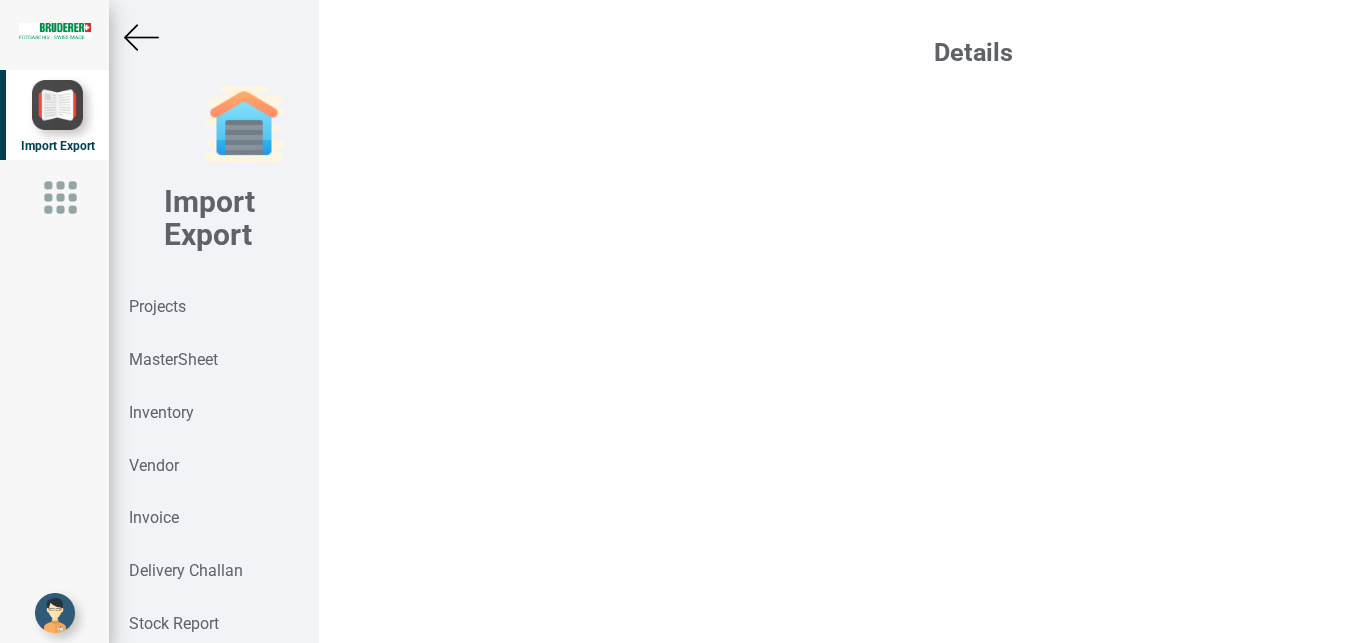 select on "JPY" 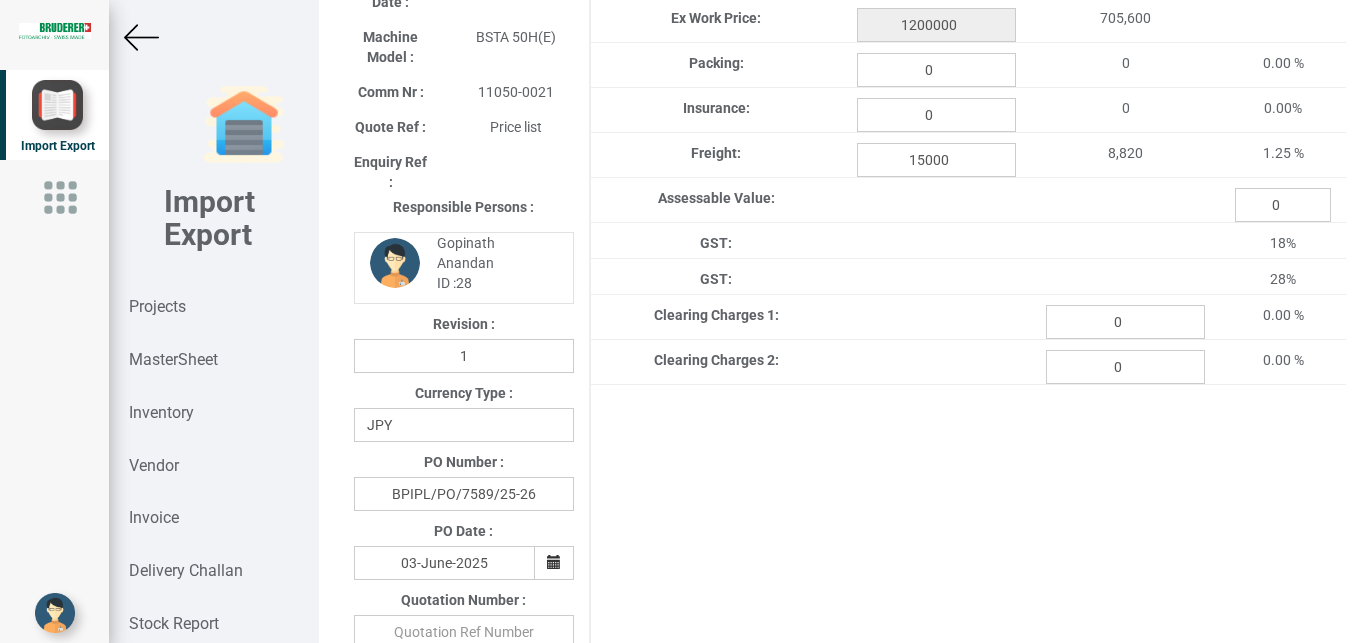 scroll, scrollTop: 0, scrollLeft: 0, axis: both 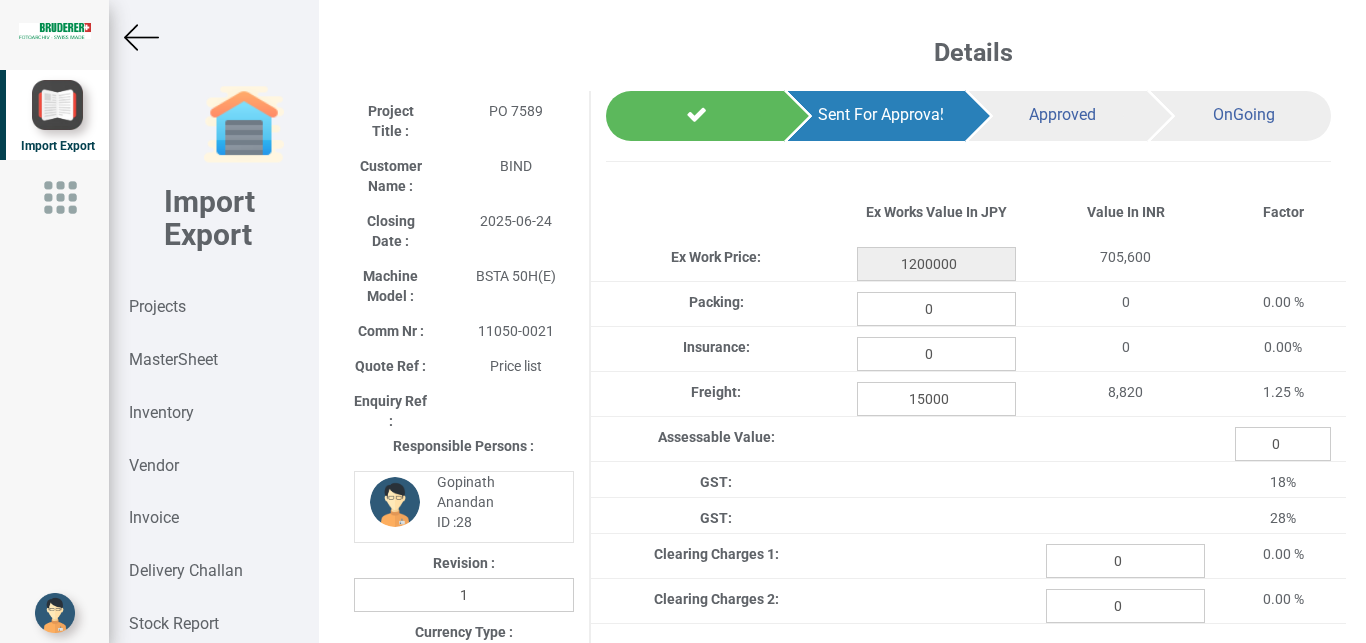 click at bounding box center (141, 37) 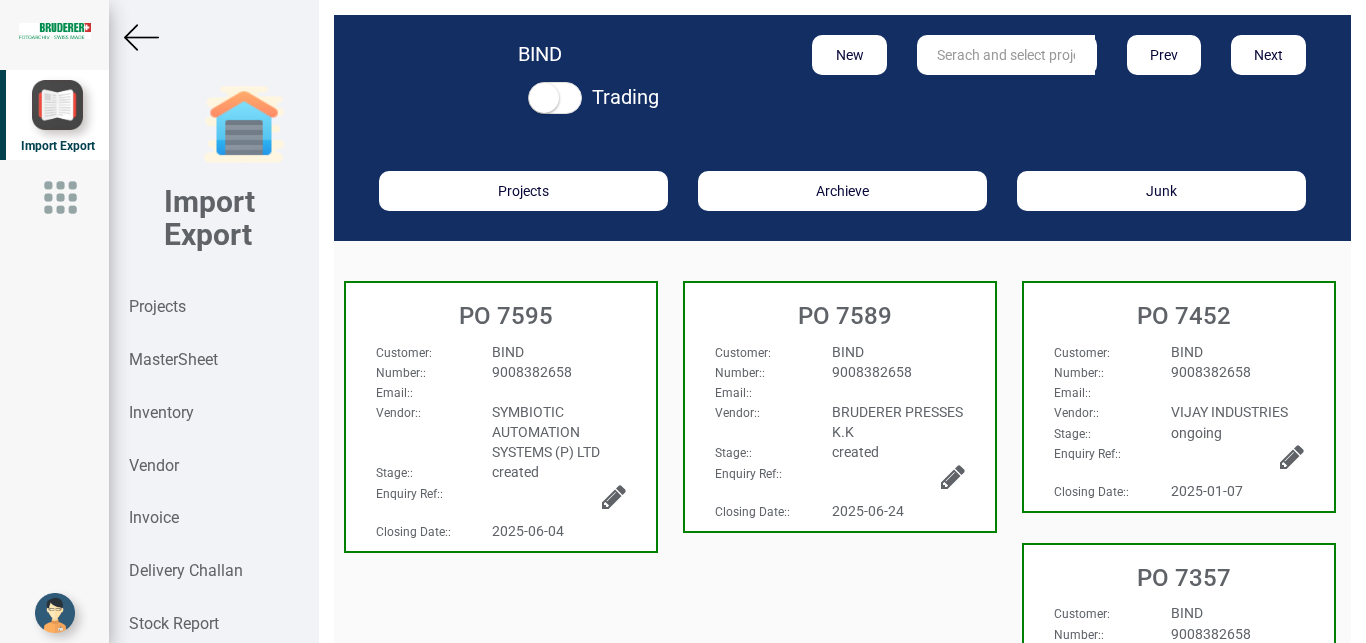 click at bounding box center [141, 37] 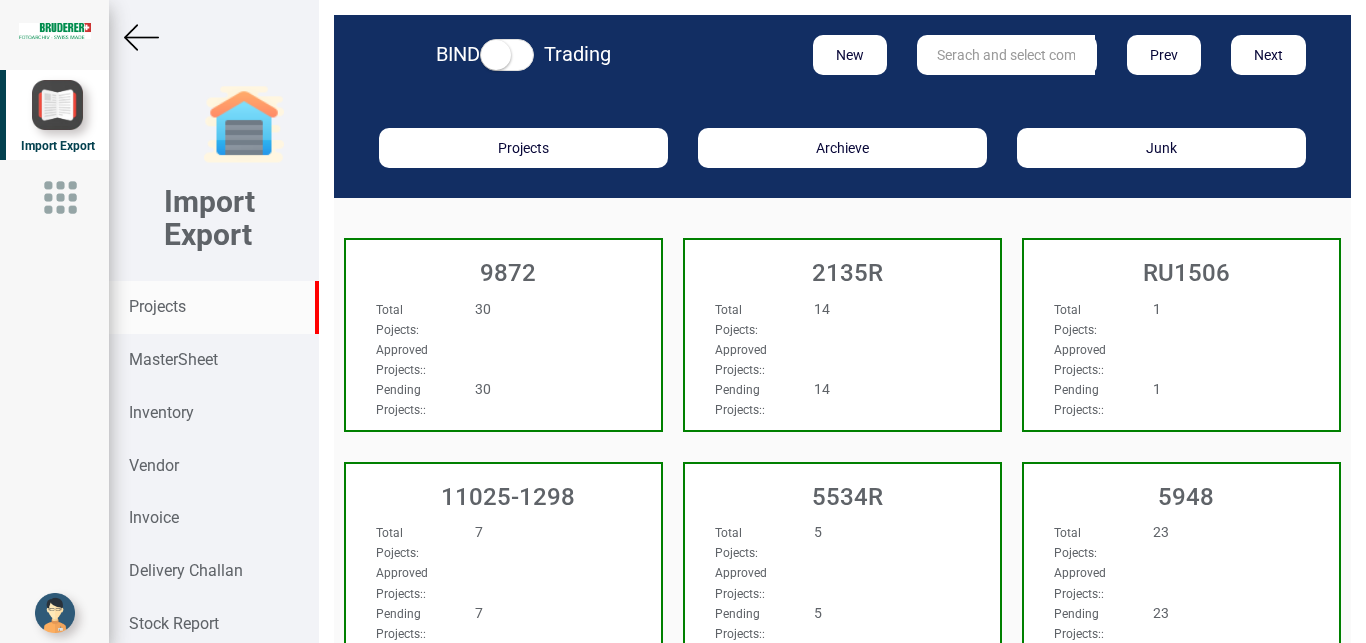 click at bounding box center [1006, 55] 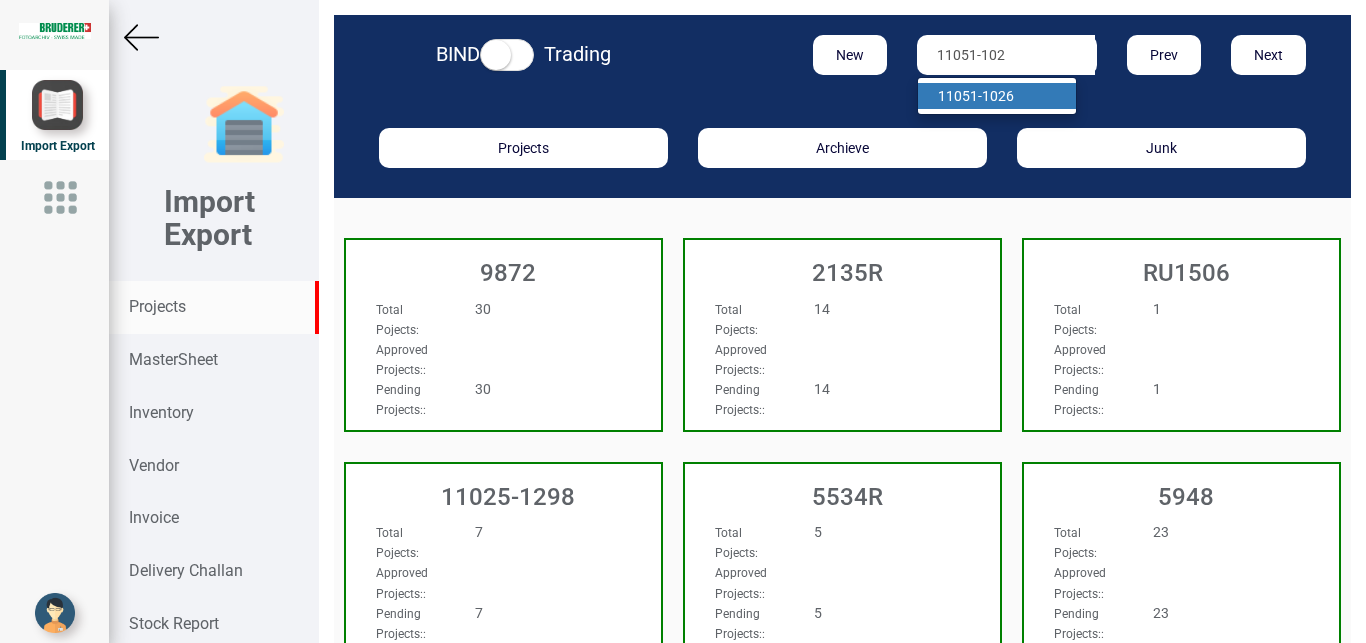 click on "11051-102" at bounding box center [972, 96] 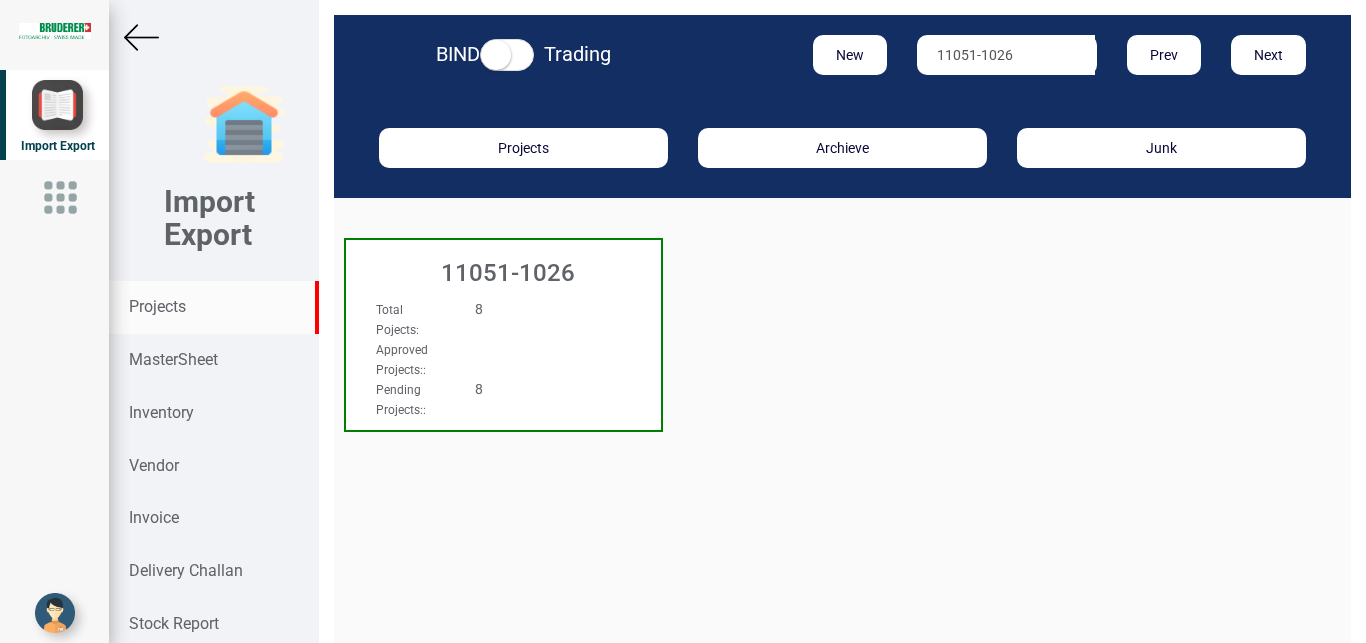 click at bounding box center (529, 339) 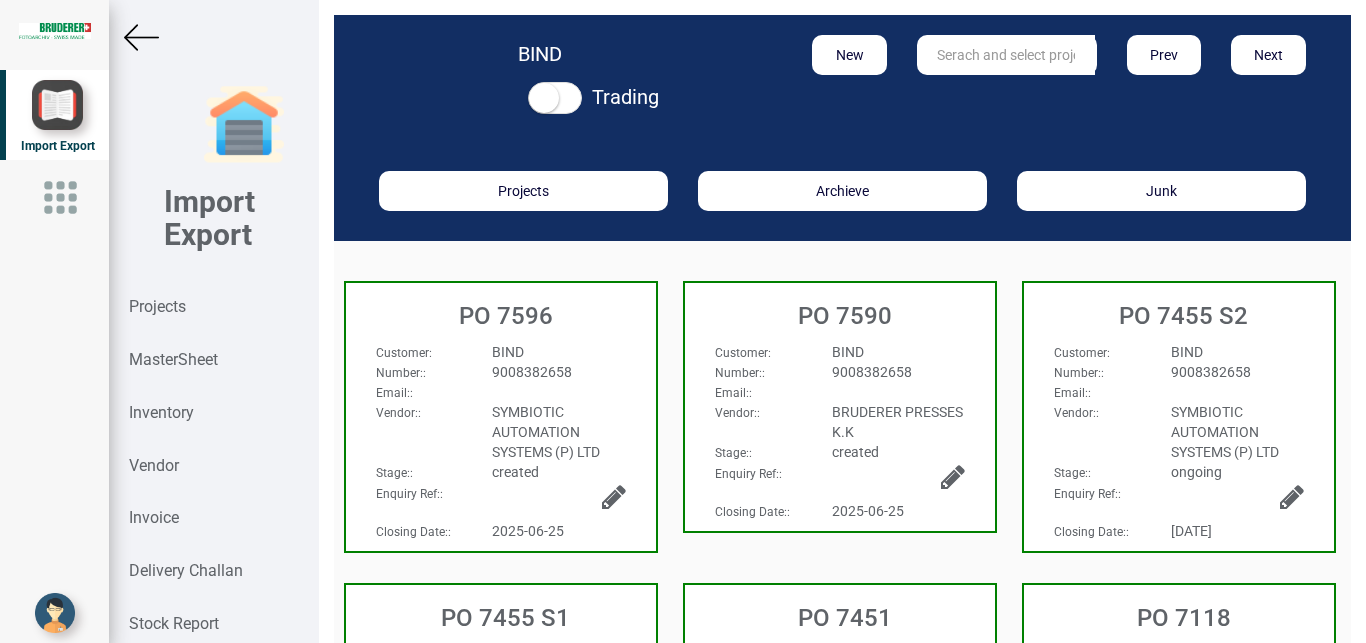 click on "9008382658" at bounding box center [898, 372] 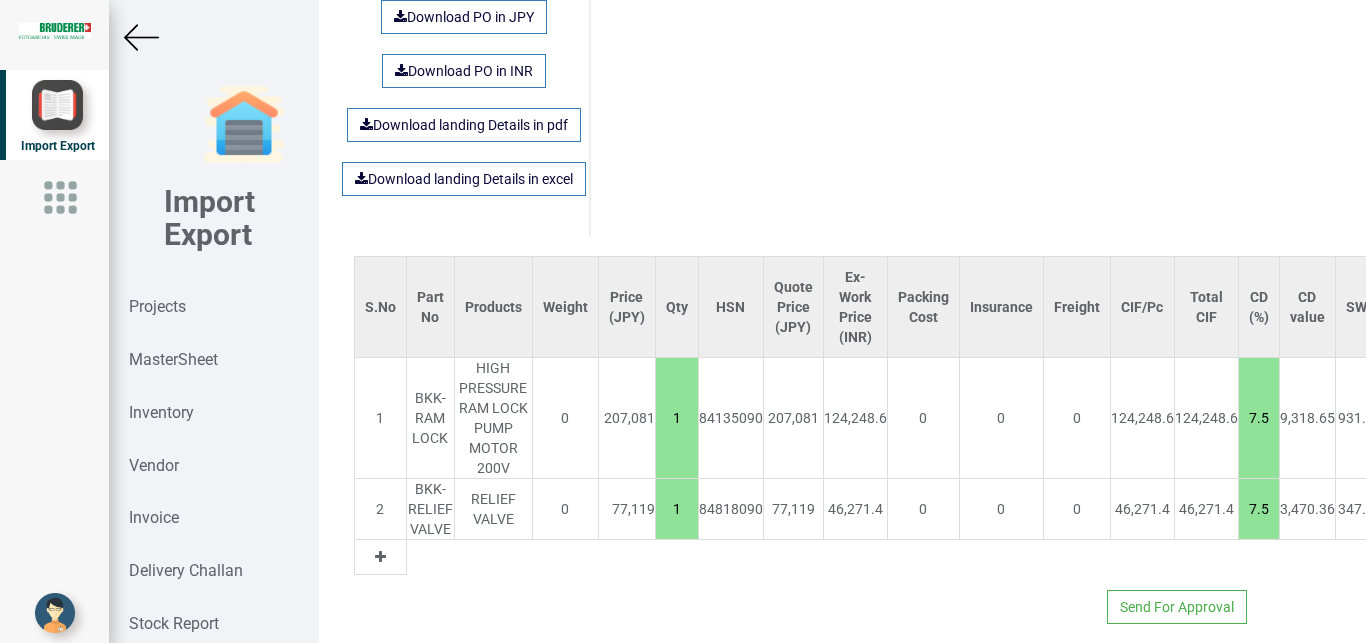 scroll, scrollTop: 1442, scrollLeft: 0, axis: vertical 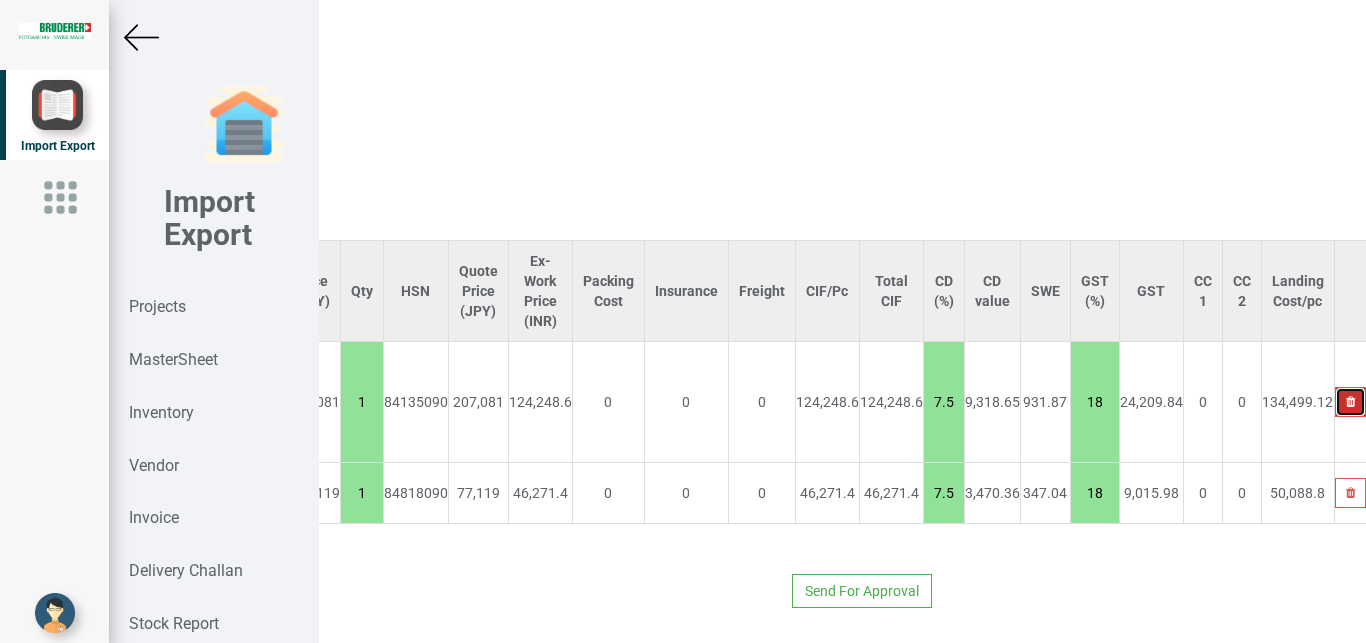 click at bounding box center [1350, 402] 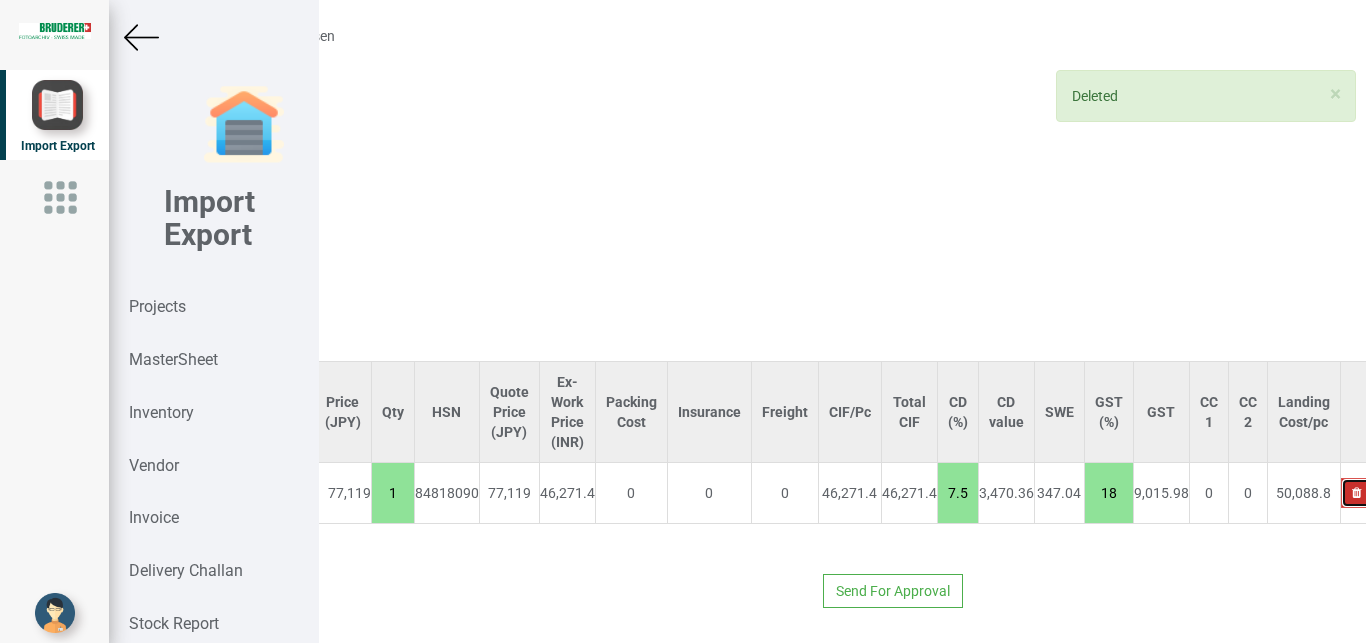 click at bounding box center (1356, 493) 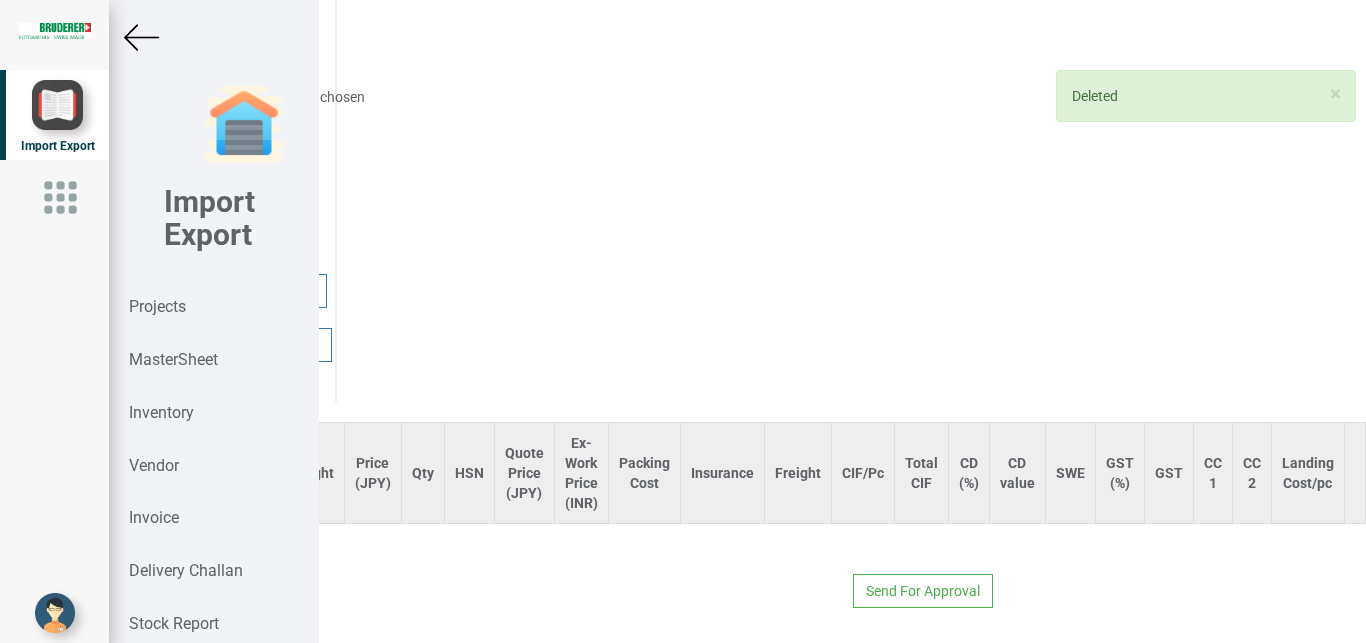 scroll, scrollTop: 1260, scrollLeft: 240, axis: both 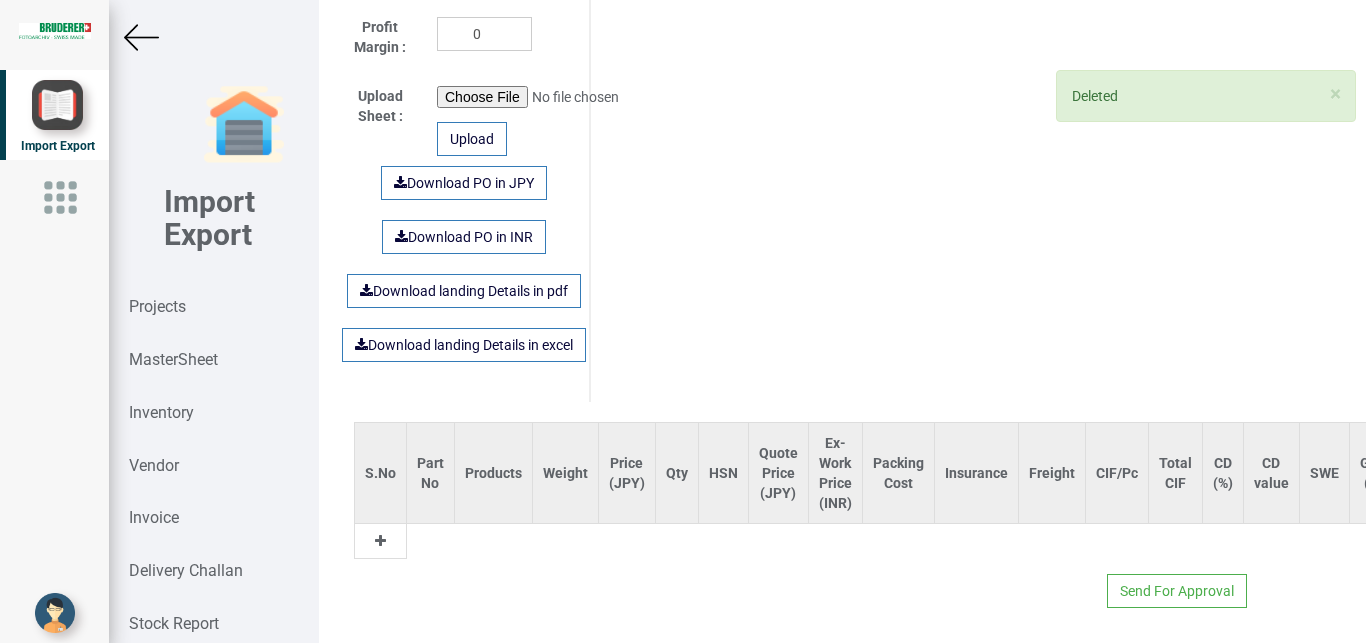 click at bounding box center (380, 541) 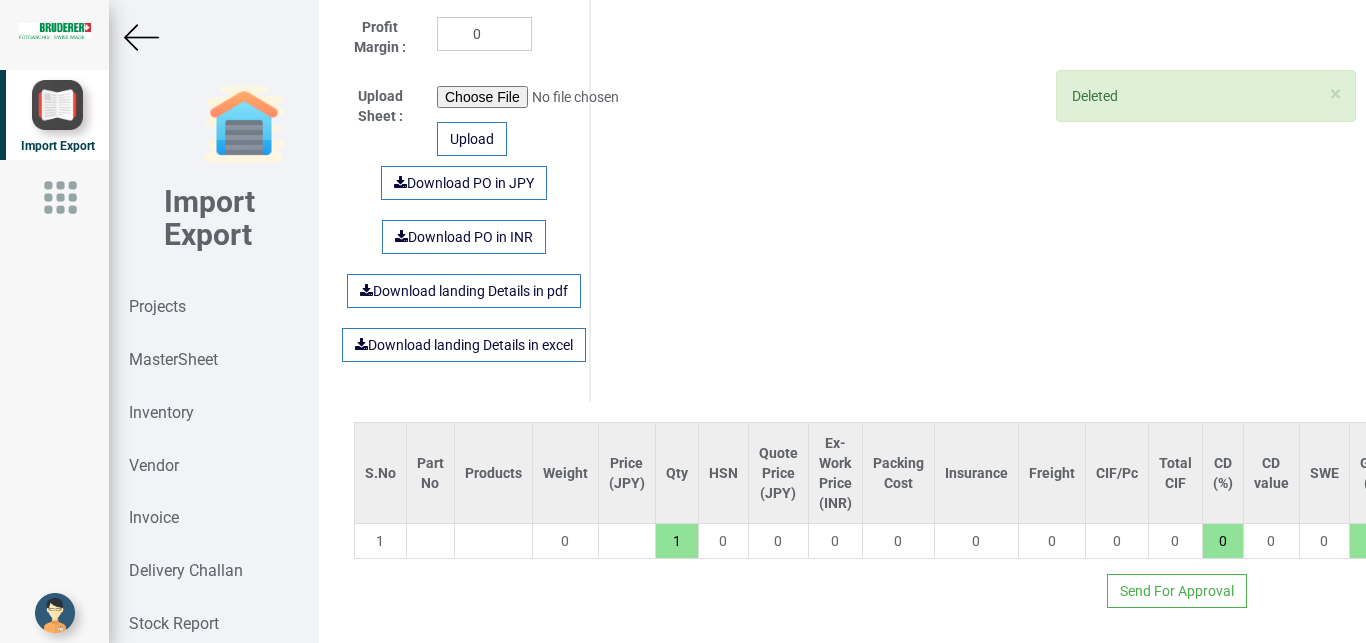 click at bounding box center (430, 541) 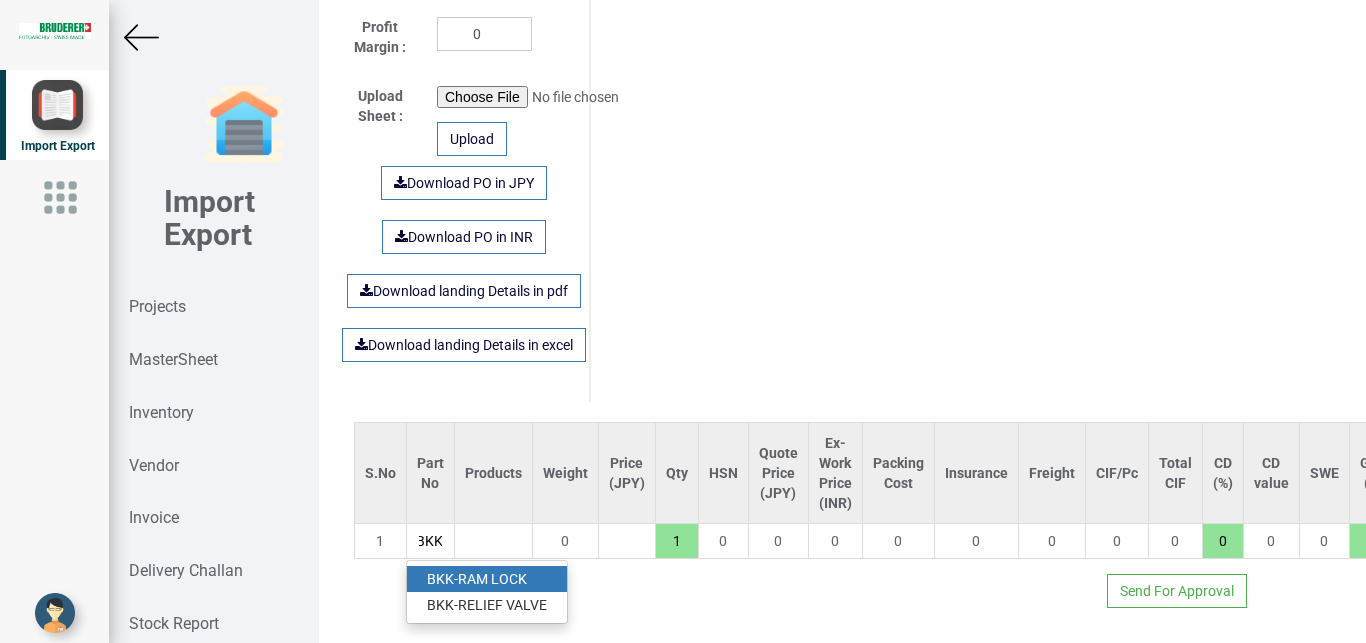 type on "BKK" 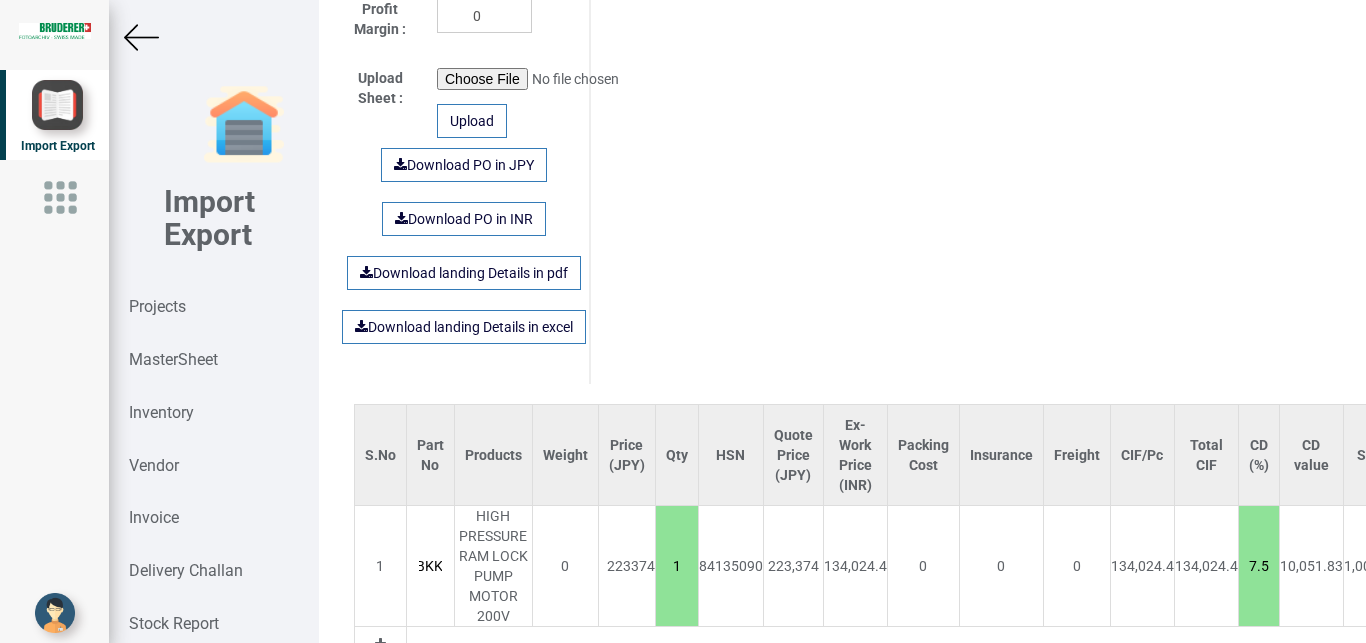 scroll, scrollTop: 0, scrollLeft: 75, axis: horizontal 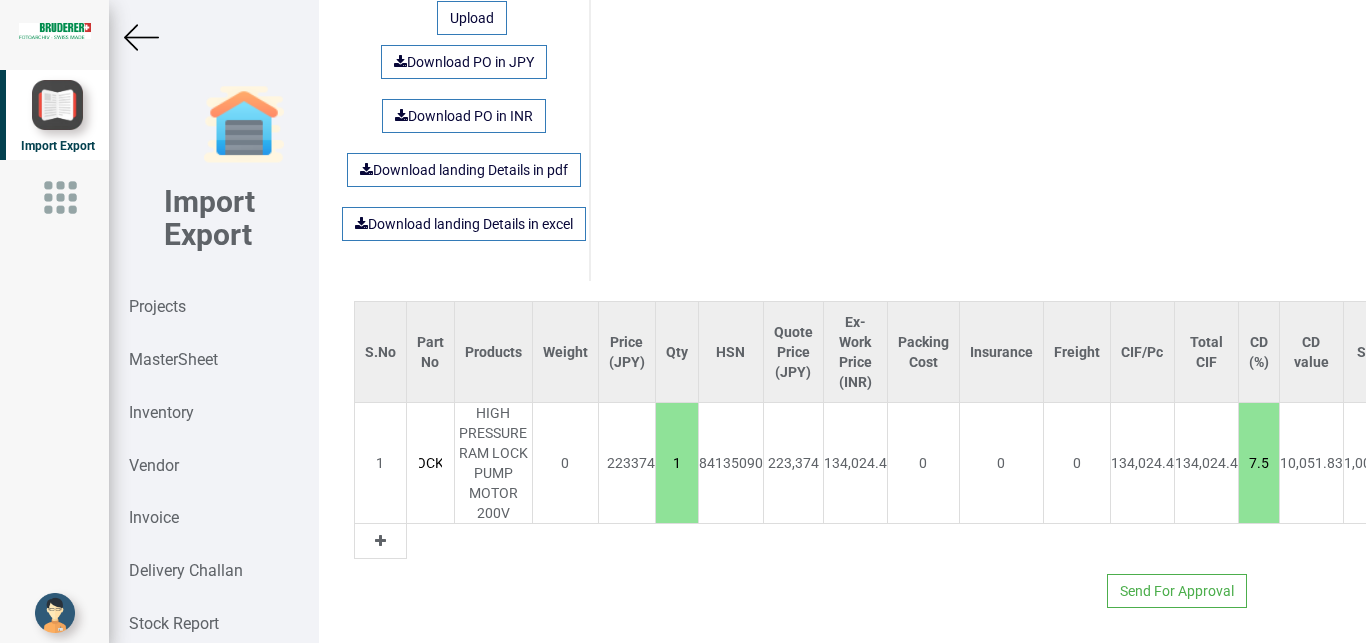 click at bounding box center (380, 541) 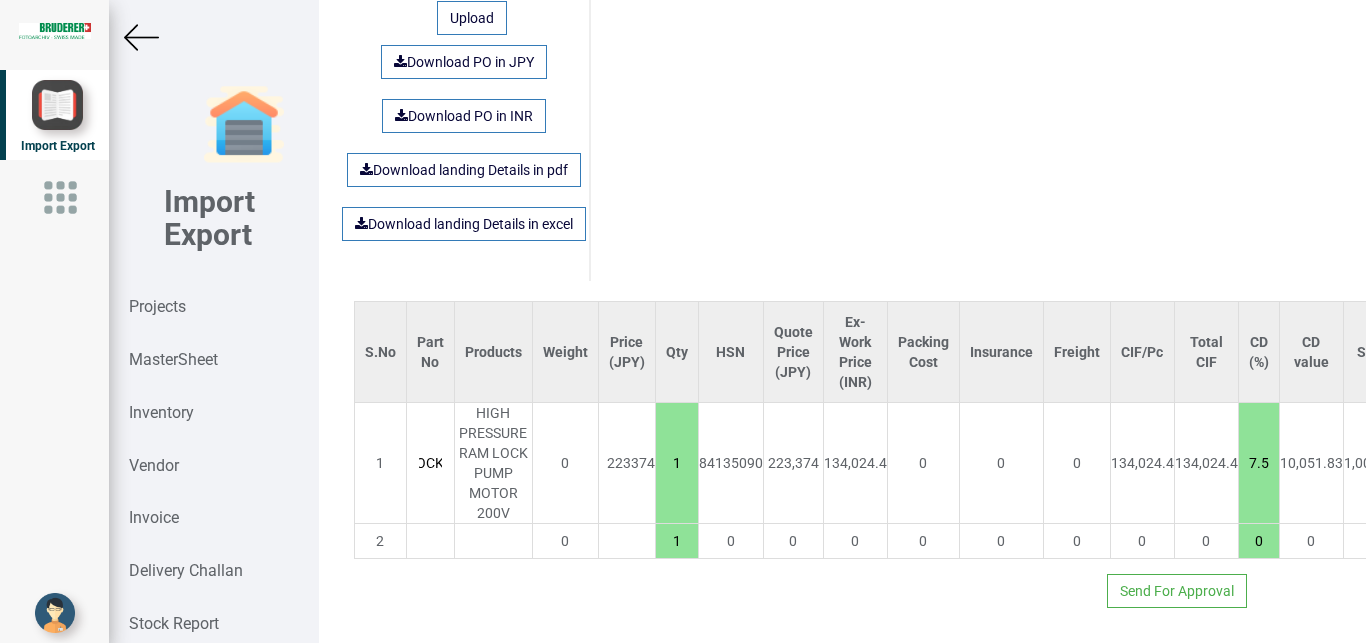 click at bounding box center (430, 541) 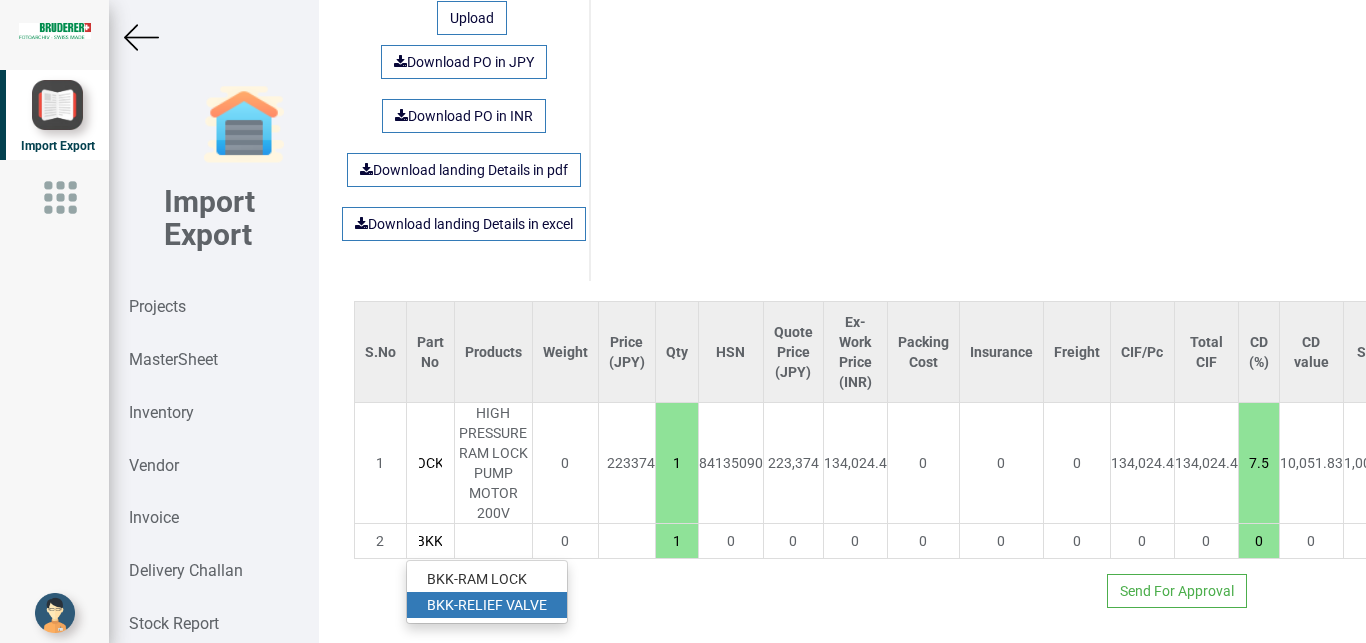 type on "BKK" 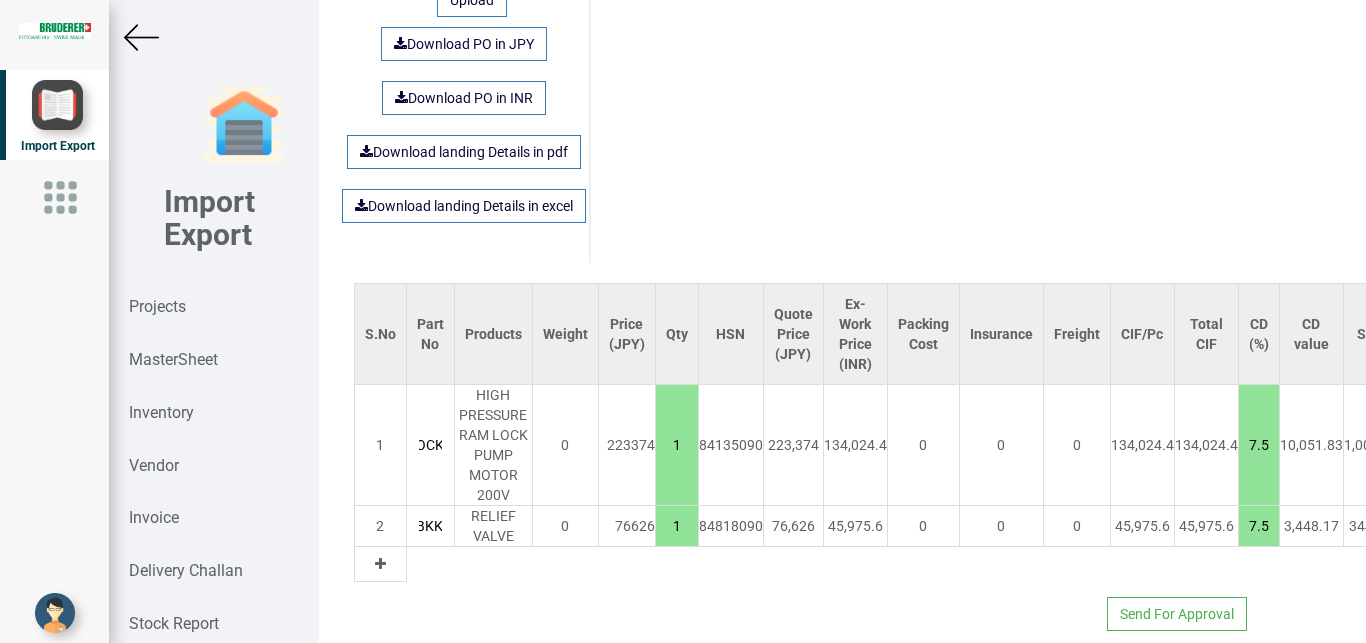 scroll, scrollTop: 0, scrollLeft: 95, axis: horizontal 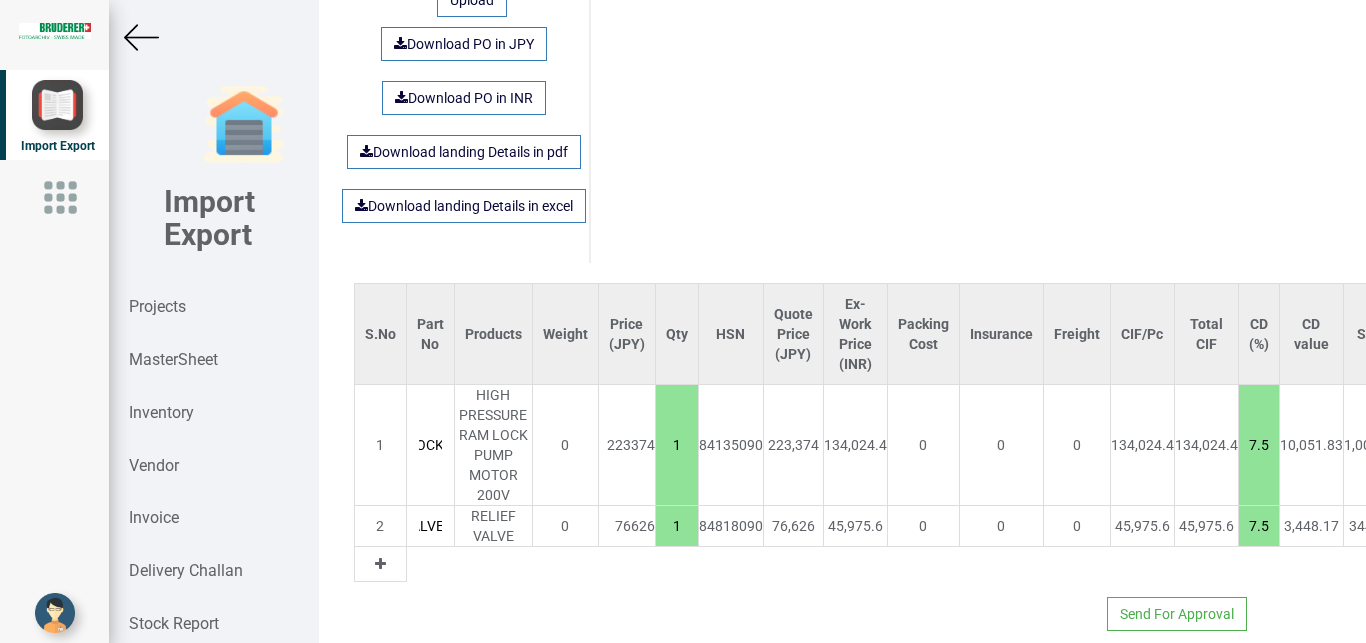 click at bounding box center (141, 37) 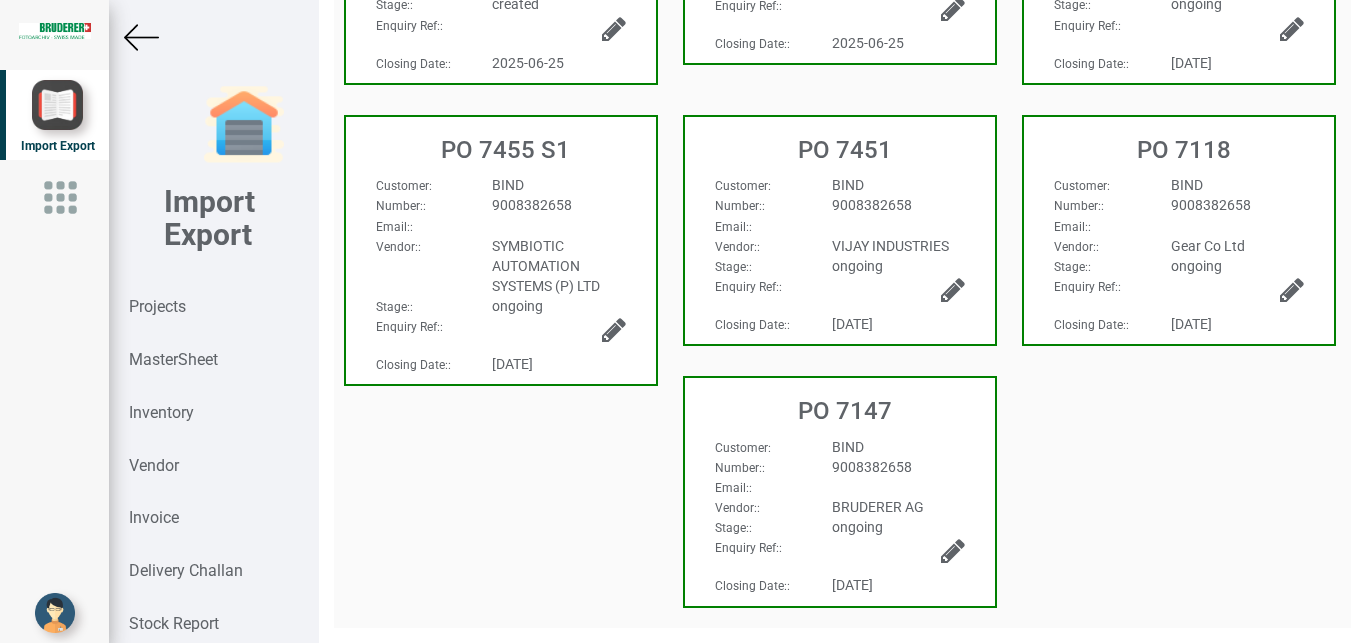 scroll, scrollTop: 465, scrollLeft: 0, axis: vertical 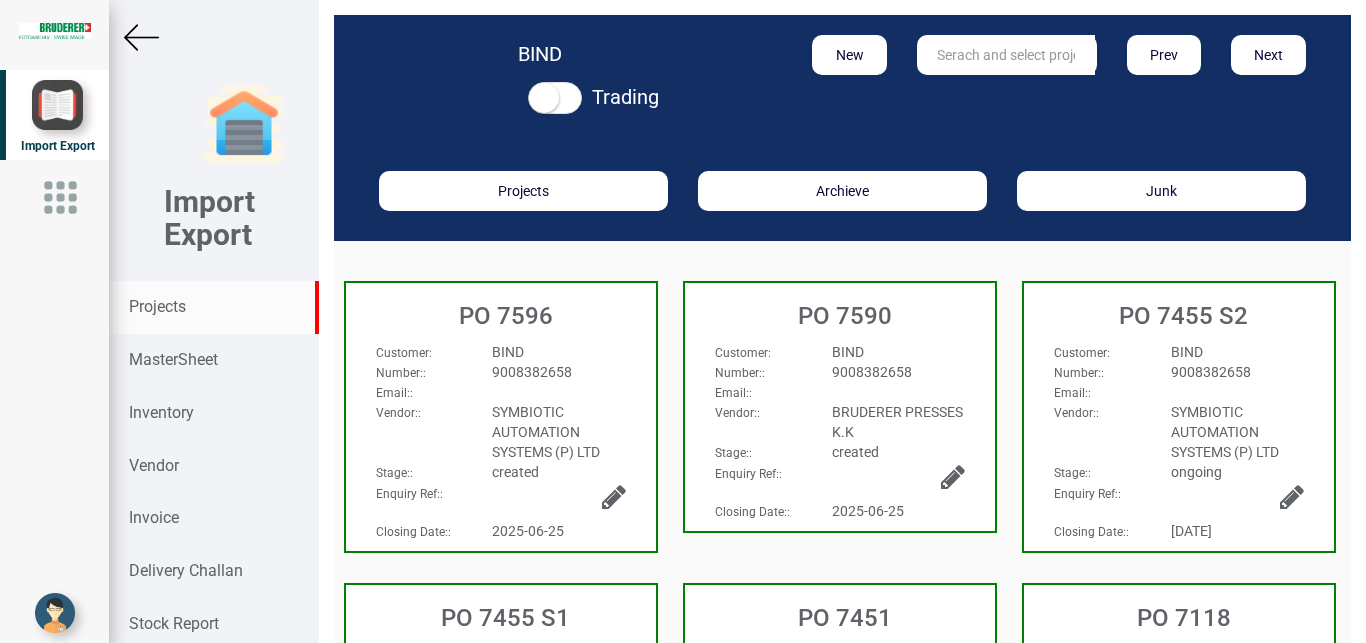 click on "Projects" at bounding box center (157, 306) 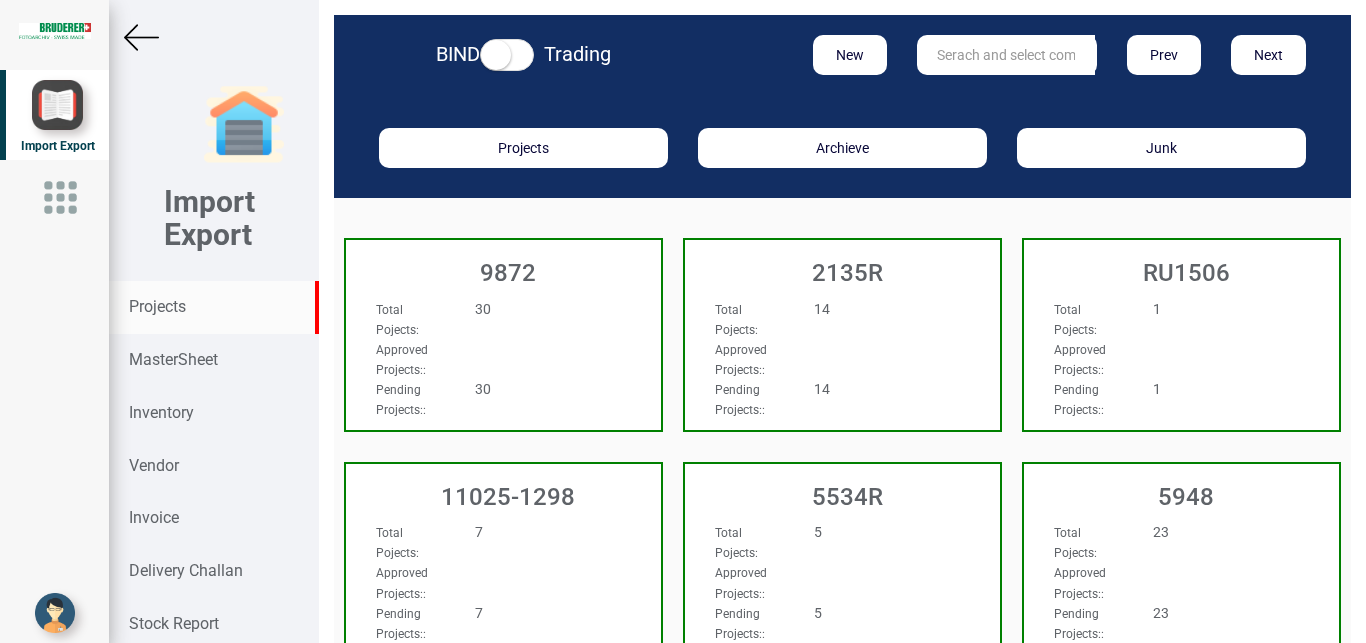 click at bounding box center (1006, 55) 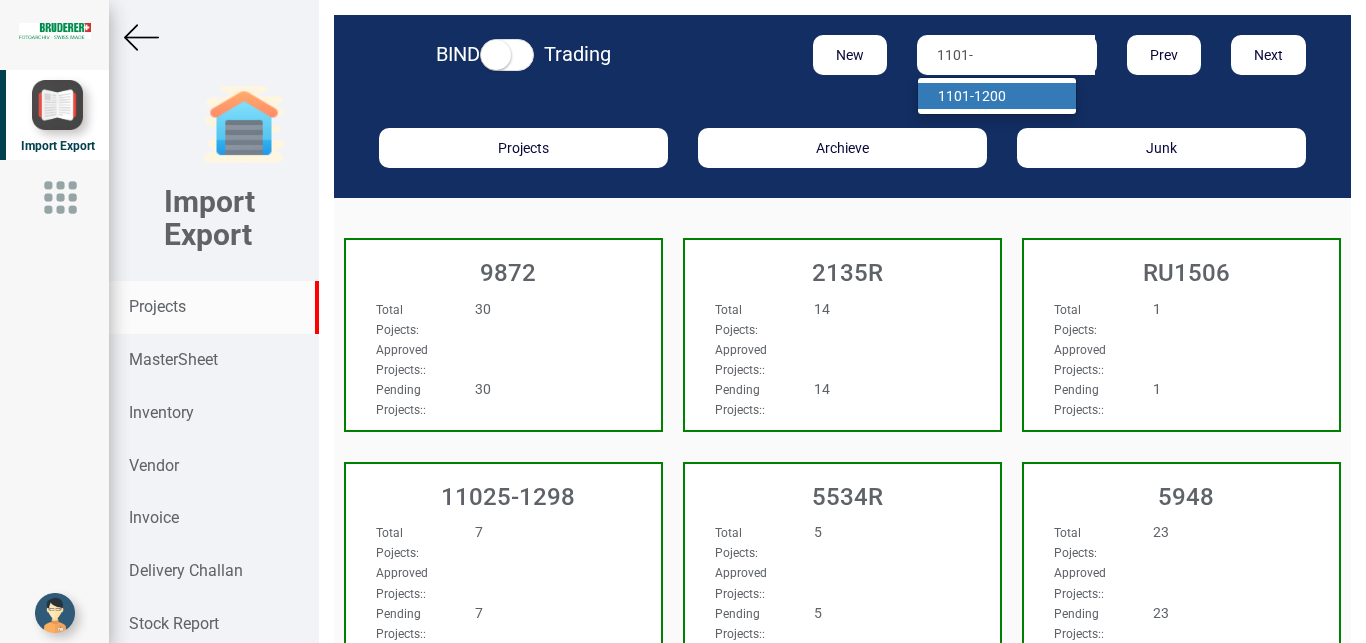 click on "1101- 1200" at bounding box center (997, 96) 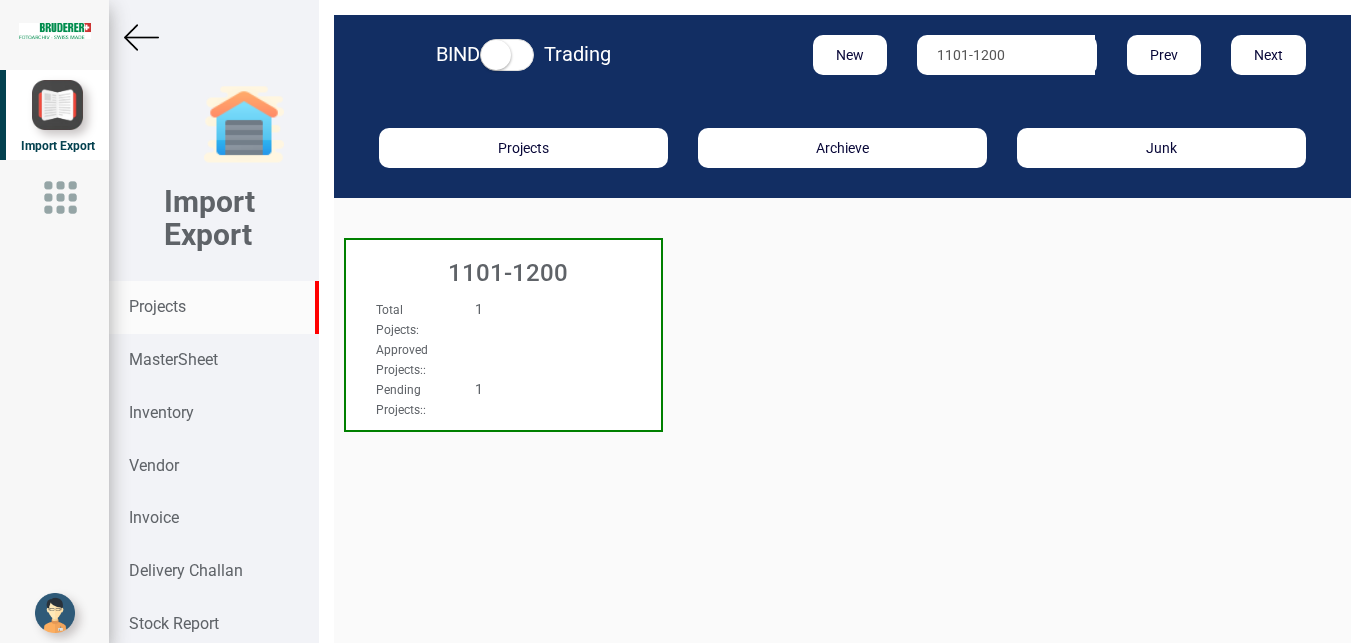 click on "Total Pojects  :
1" at bounding box center (480, 319) 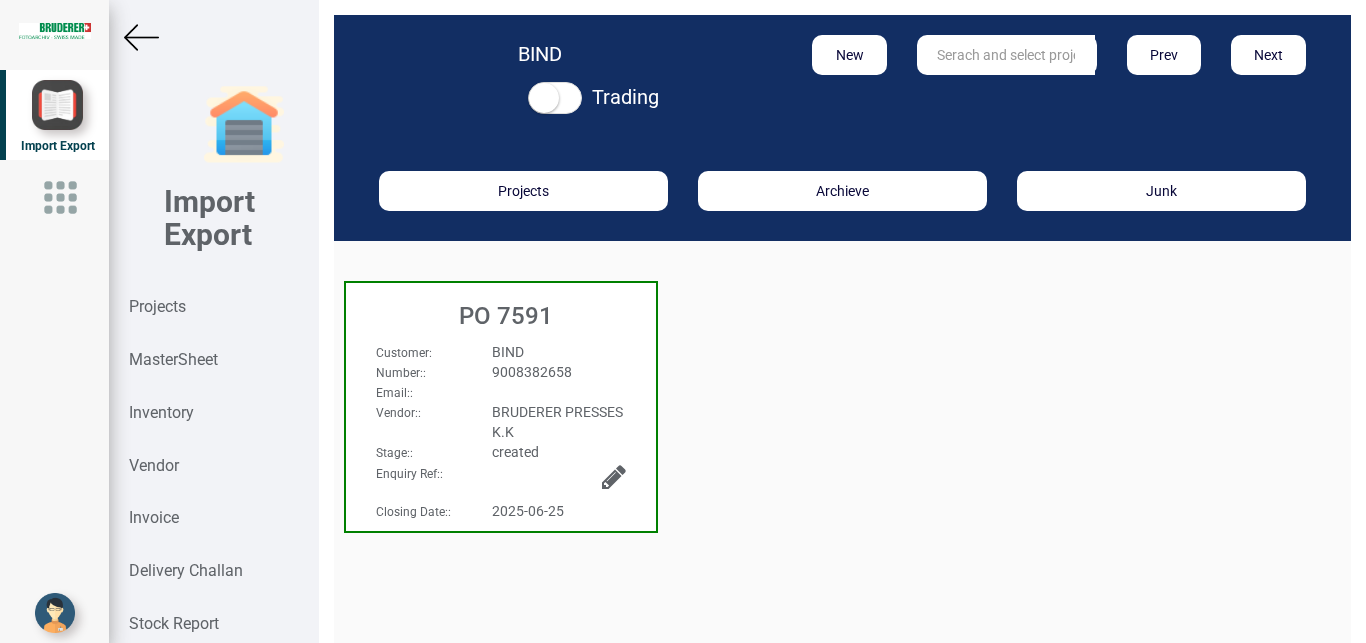 click on "Email:  :" at bounding box center [501, 392] 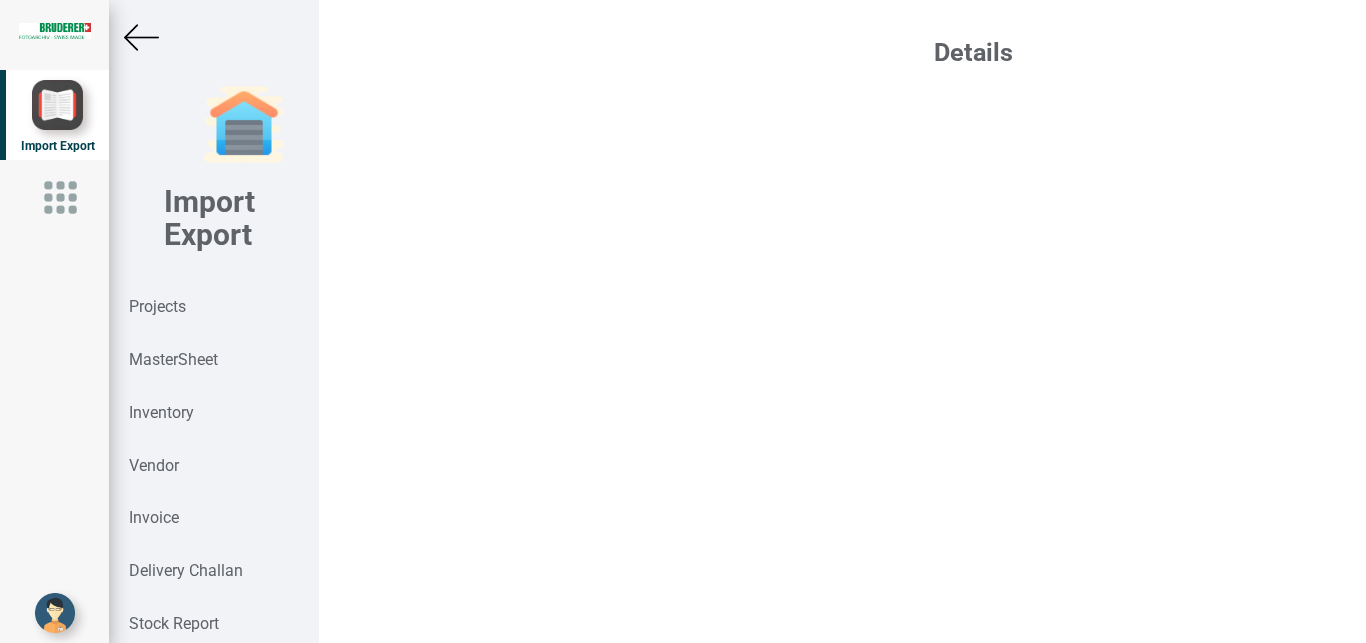 select on "JPY" 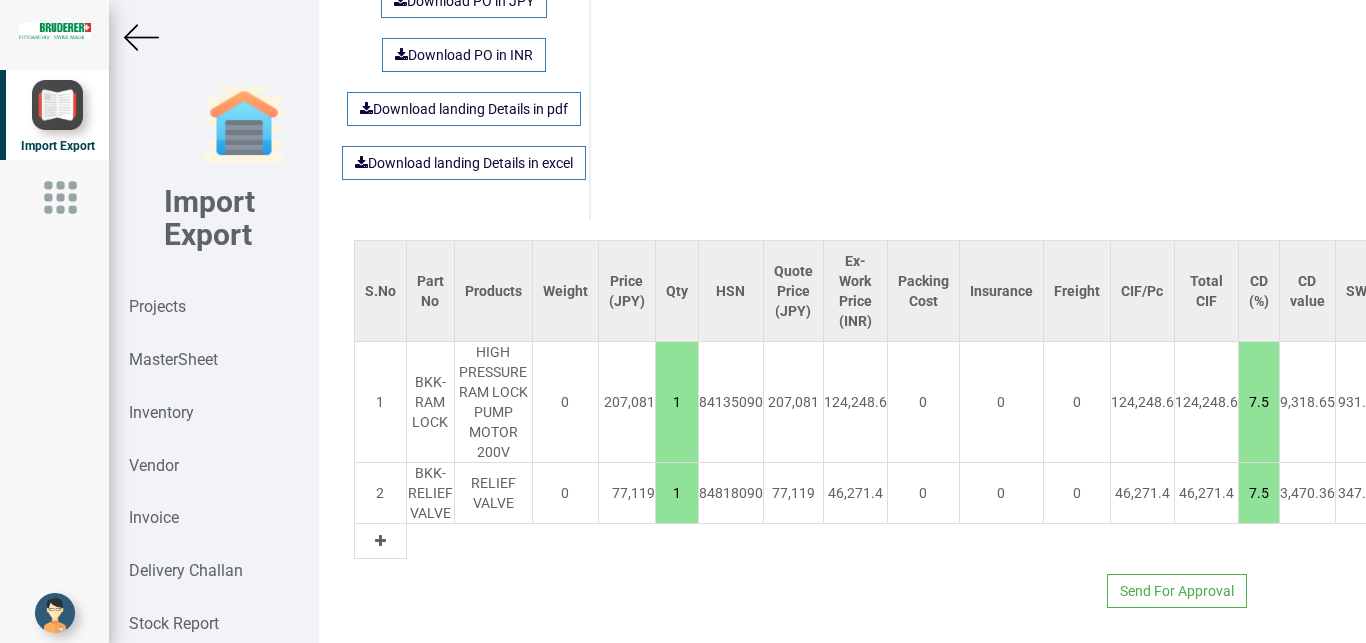 scroll, scrollTop: 1442, scrollLeft: 315, axis: both 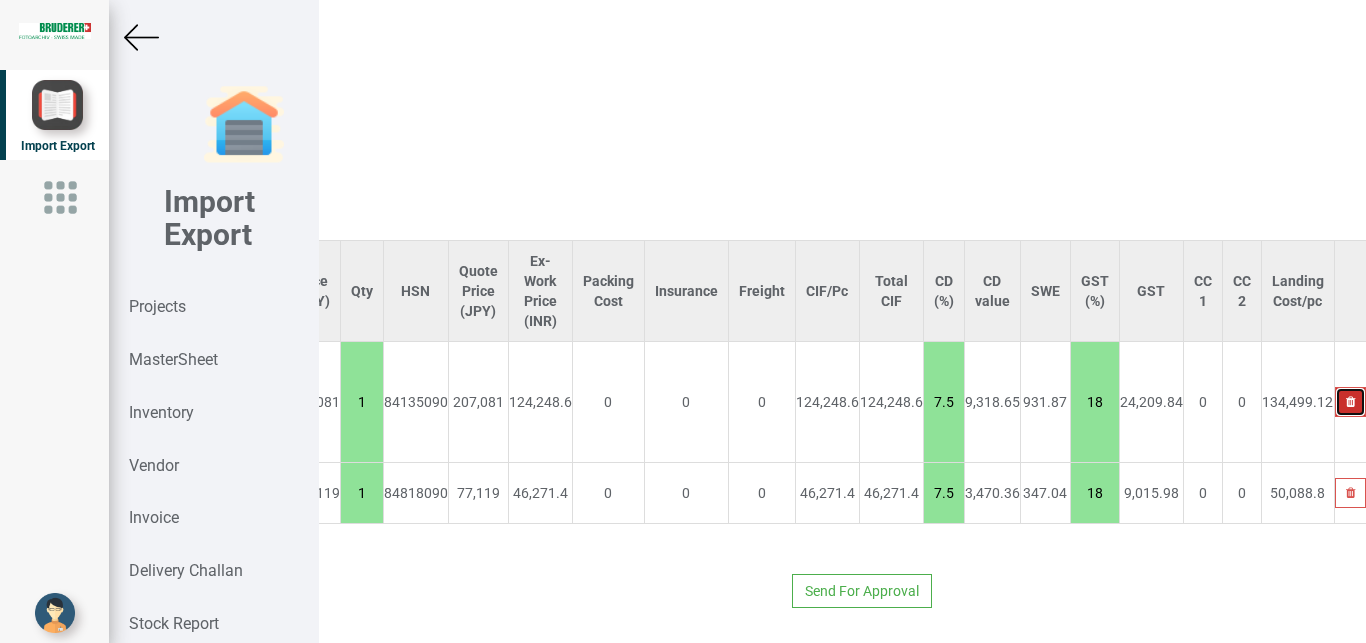 click at bounding box center [1350, 402] 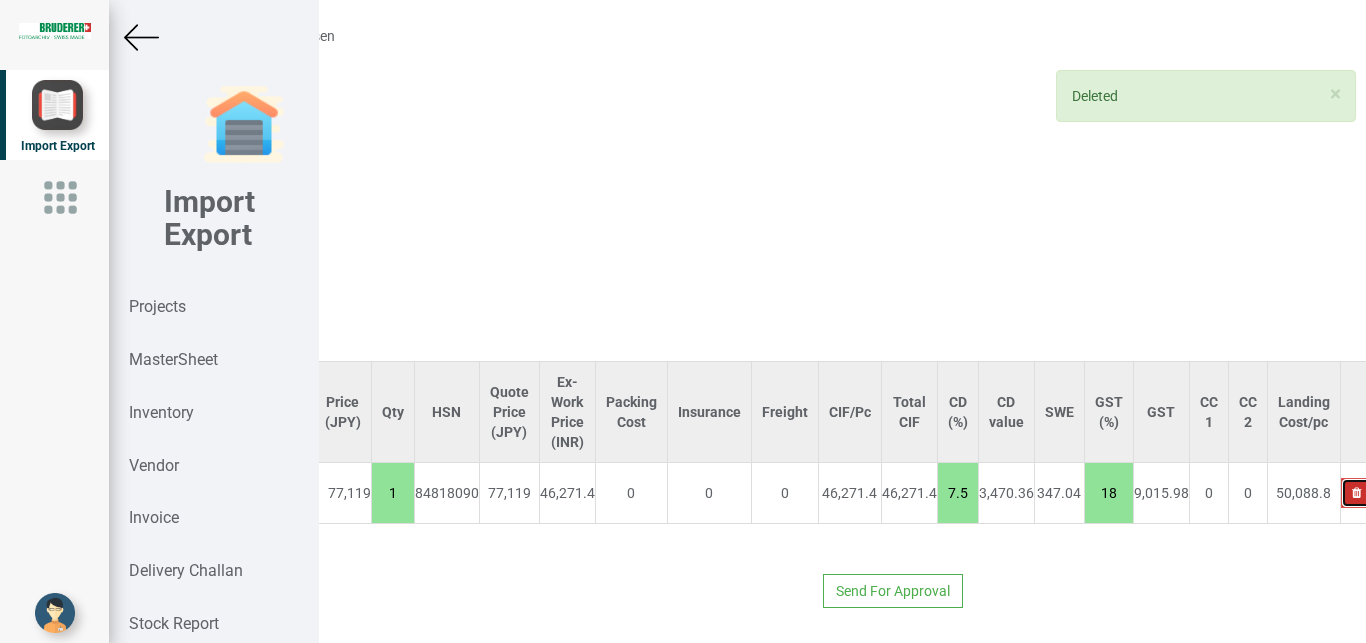 click at bounding box center (1356, 493) 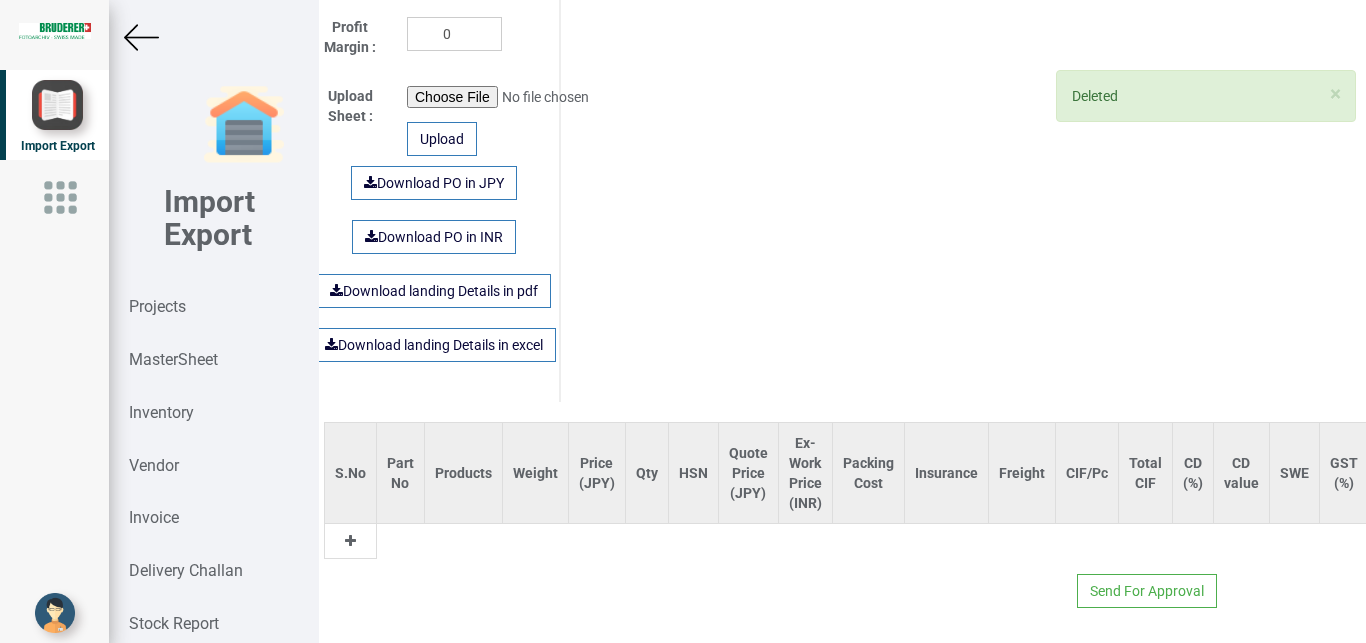 scroll, scrollTop: 1260, scrollLeft: 0, axis: vertical 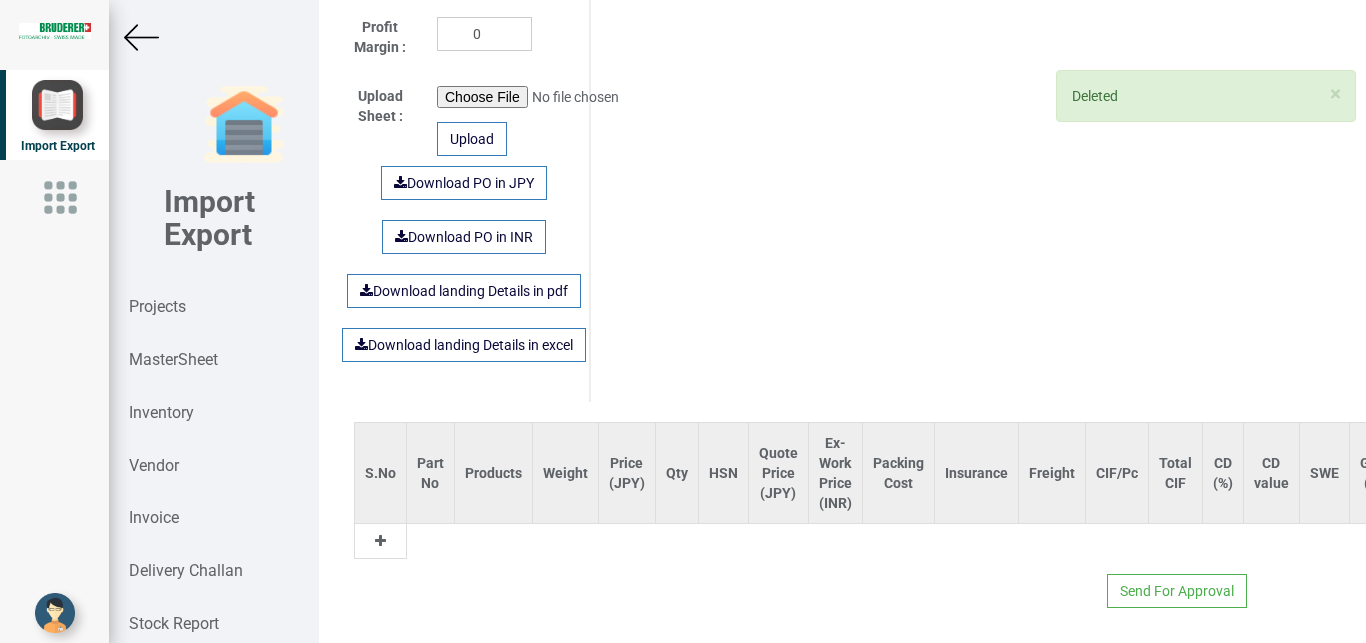 click at bounding box center (380, 541) 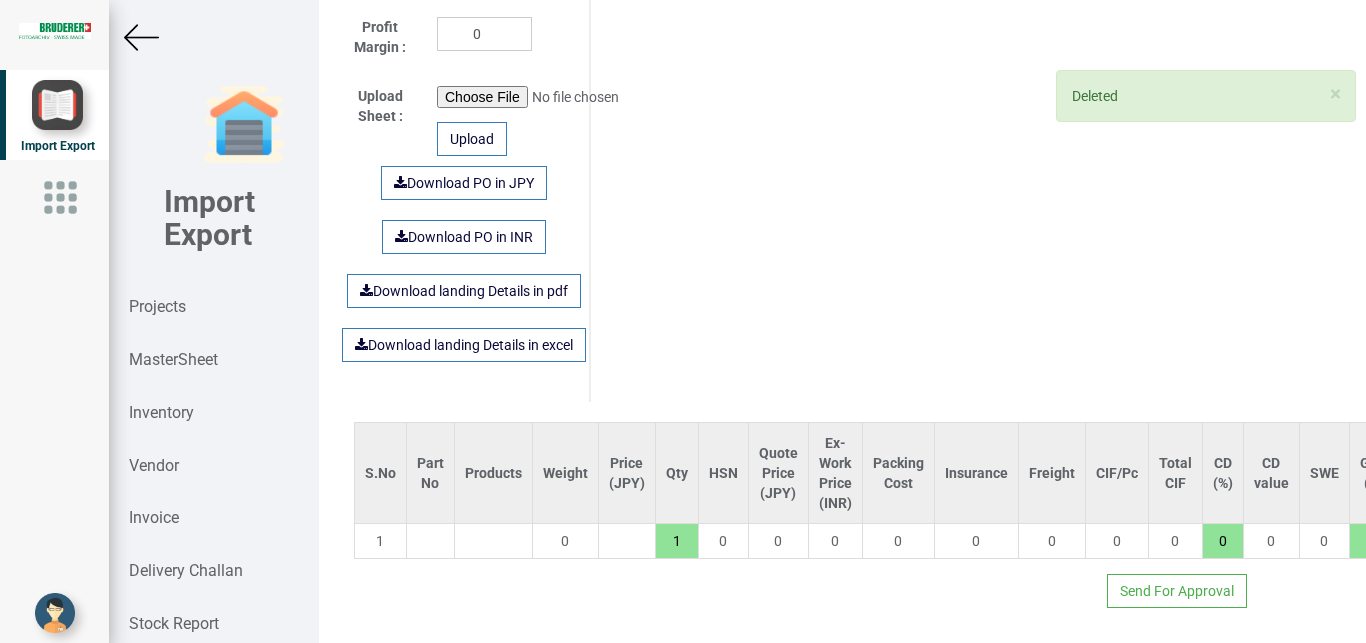 drag, startPoint x: 374, startPoint y: 518, endPoint x: 487, endPoint y: 532, distance: 113.86395 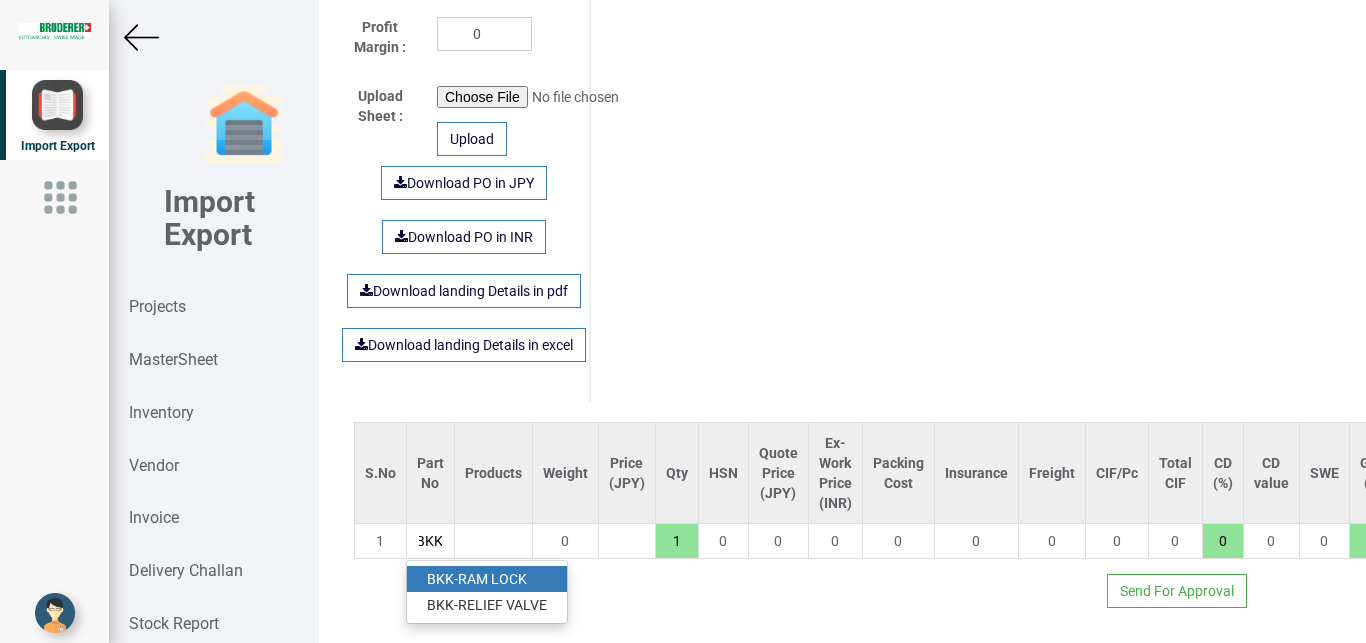type on "BKK" 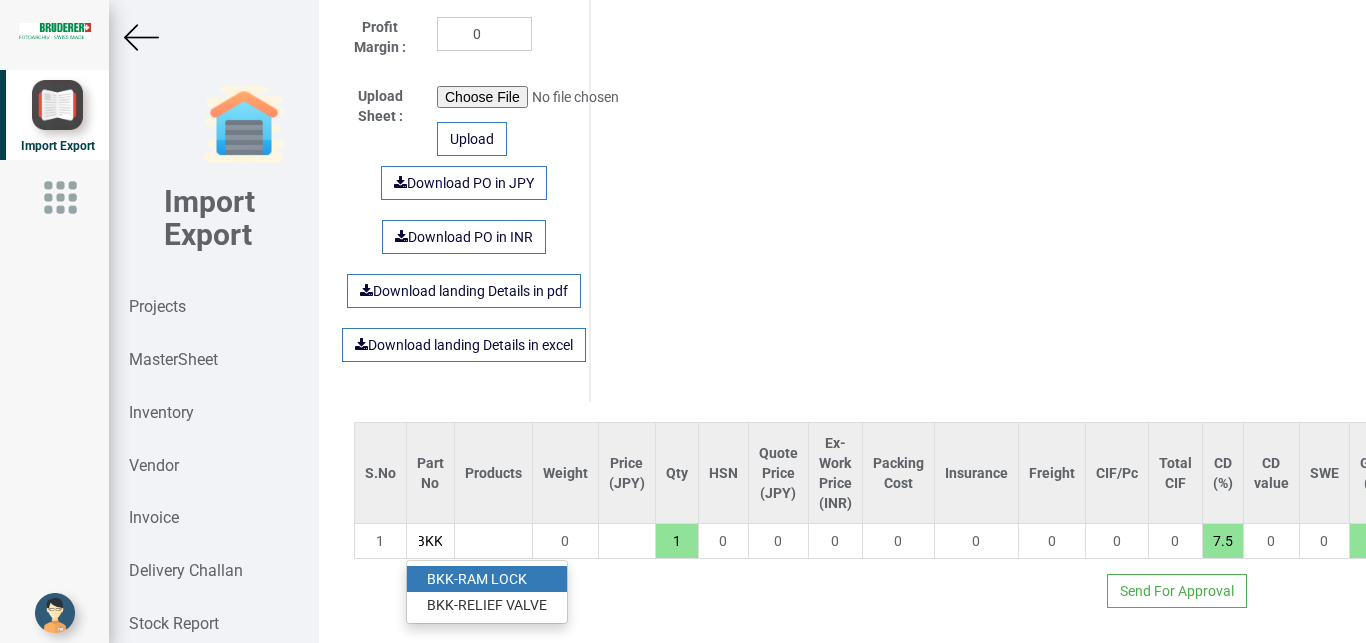 scroll, scrollTop: 0, scrollLeft: 75, axis: horizontal 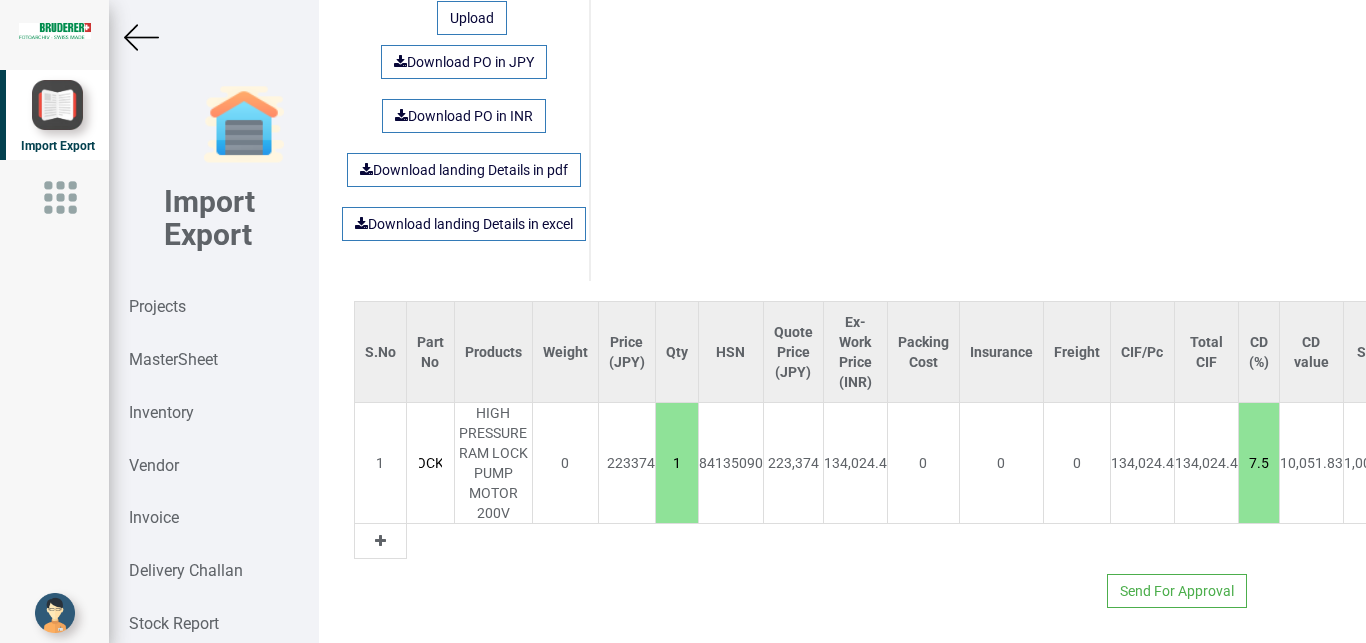 click at bounding box center [380, 541] 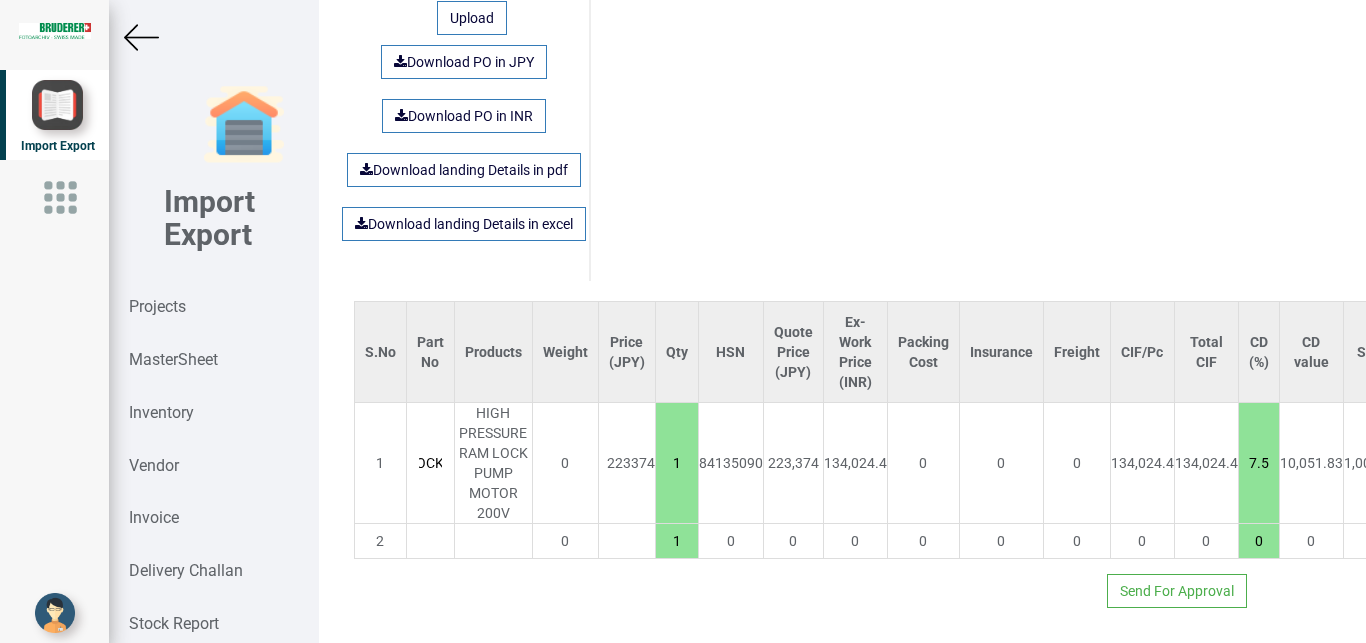 click at bounding box center (430, 541) 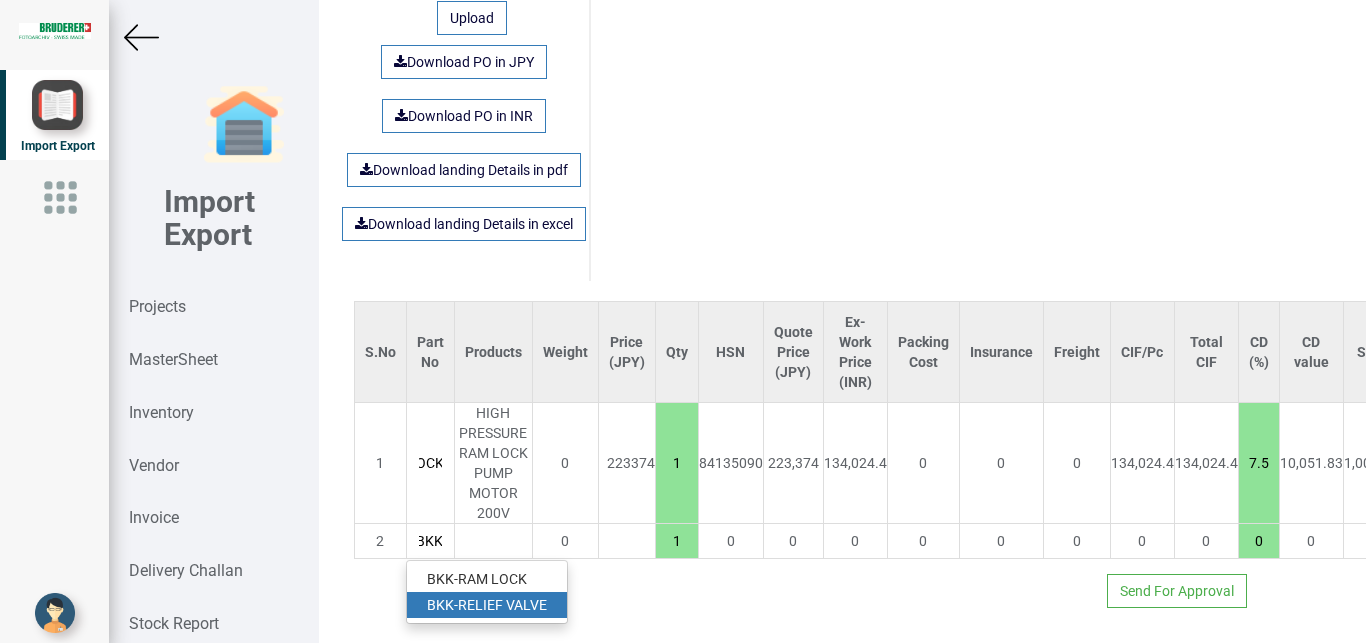 type on "BKK" 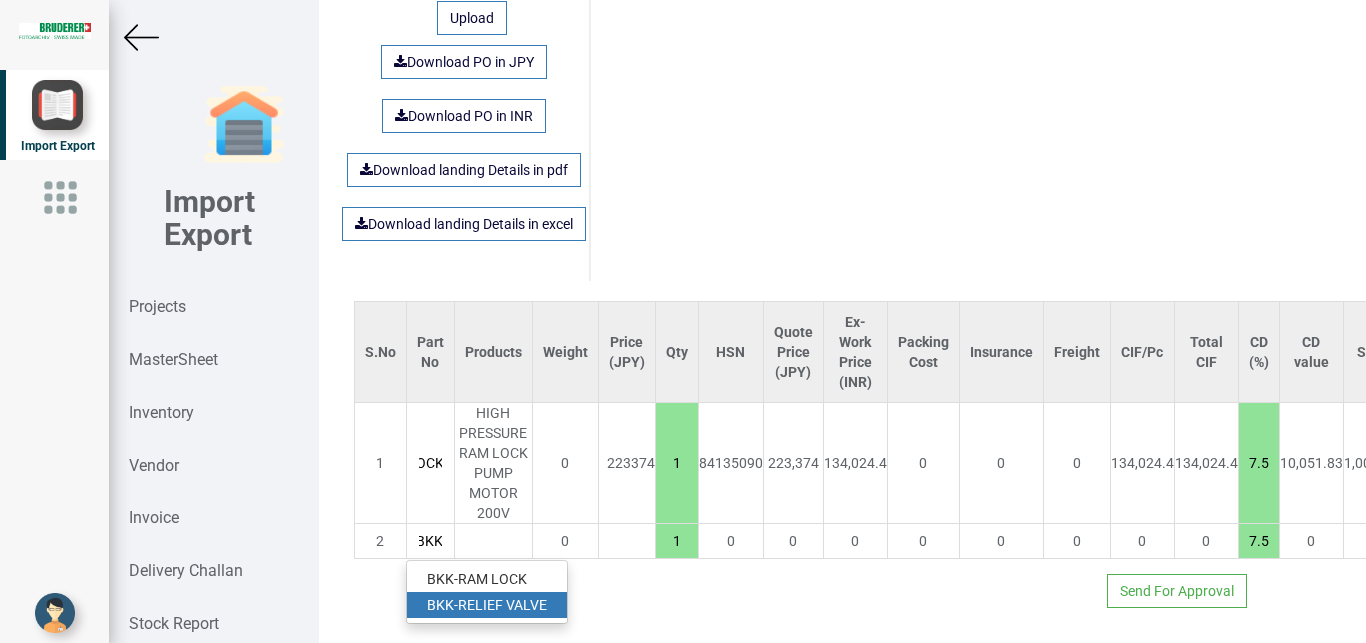 scroll, scrollTop: 0, scrollLeft: 95, axis: horizontal 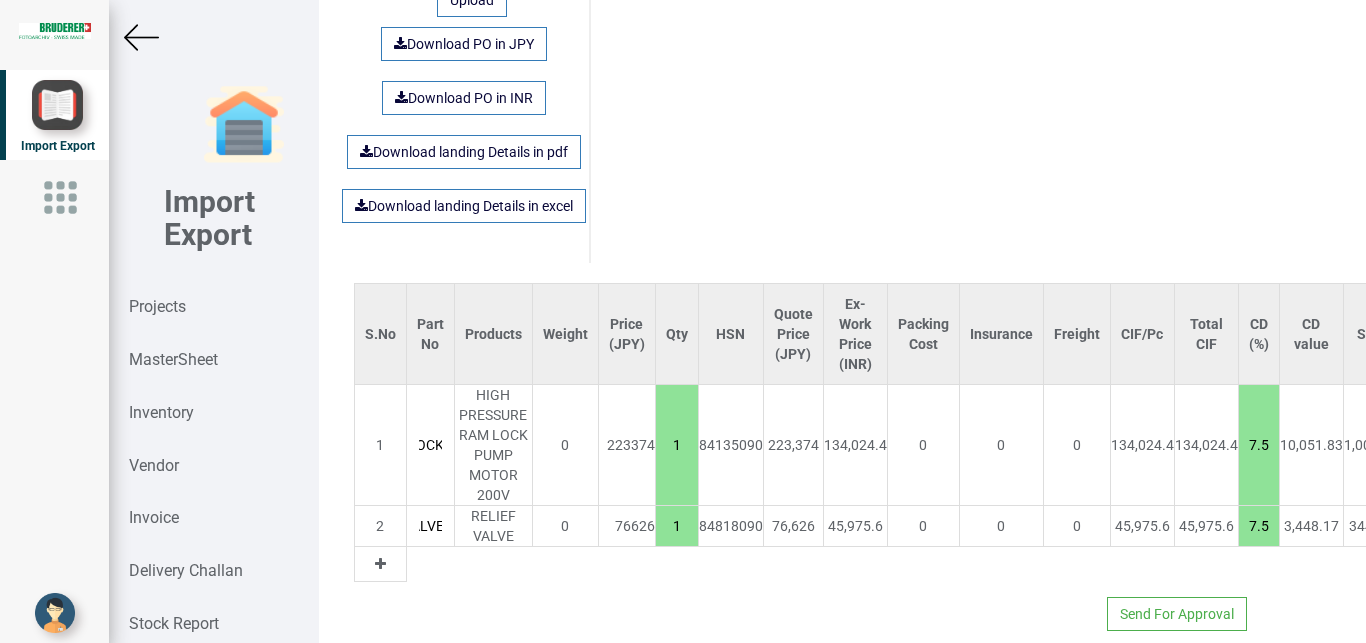 drag, startPoint x: 138, startPoint y: 39, endPoint x: 46, endPoint y: 460, distance: 430.93503 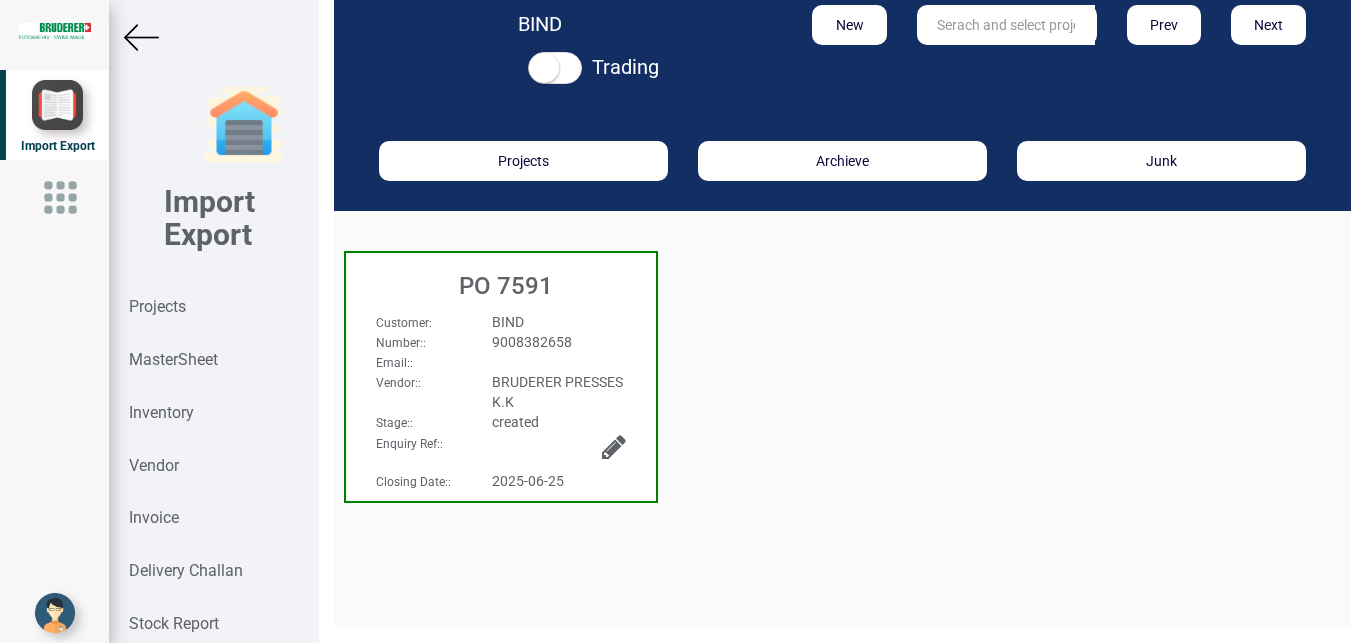 scroll, scrollTop: 30, scrollLeft: 0, axis: vertical 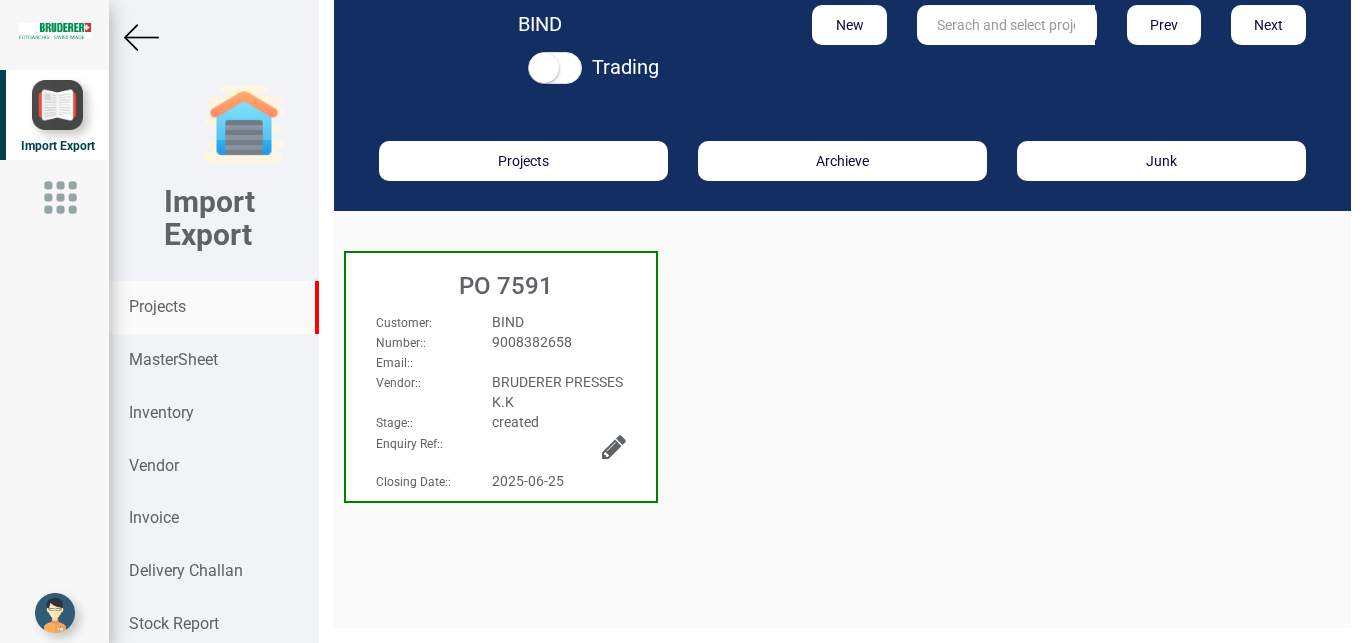 click on "Projects" at bounding box center (157, 306) 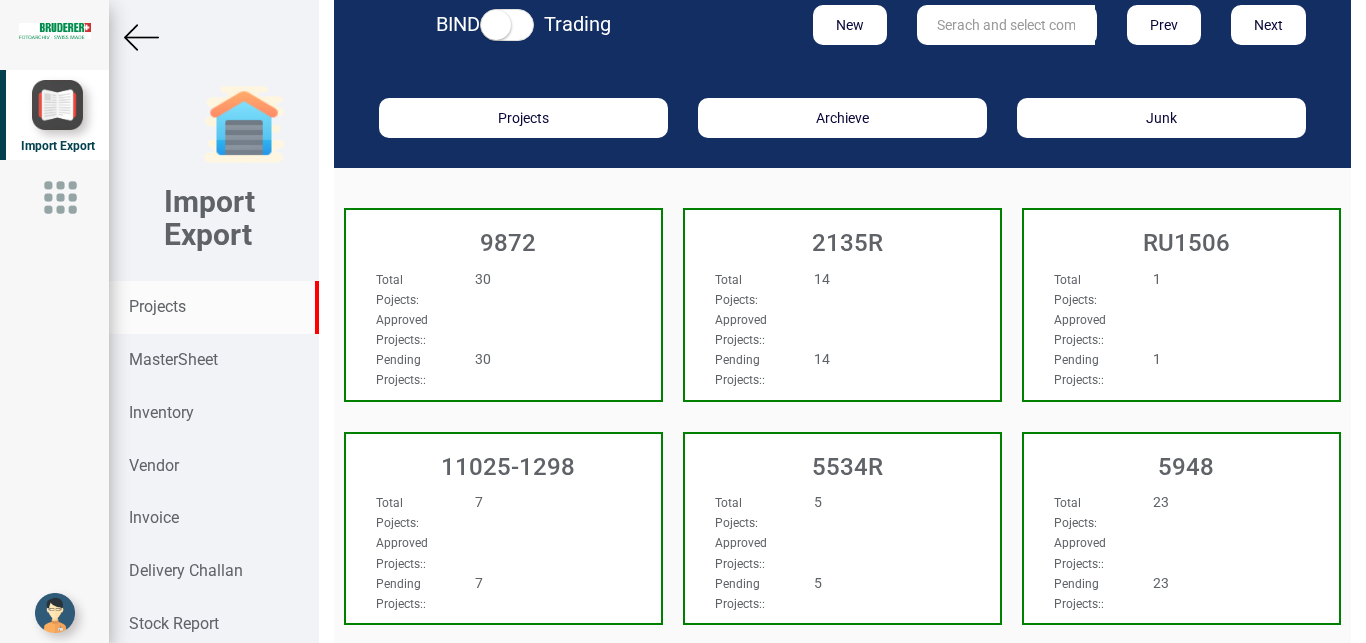 scroll, scrollTop: 30, scrollLeft: 0, axis: vertical 